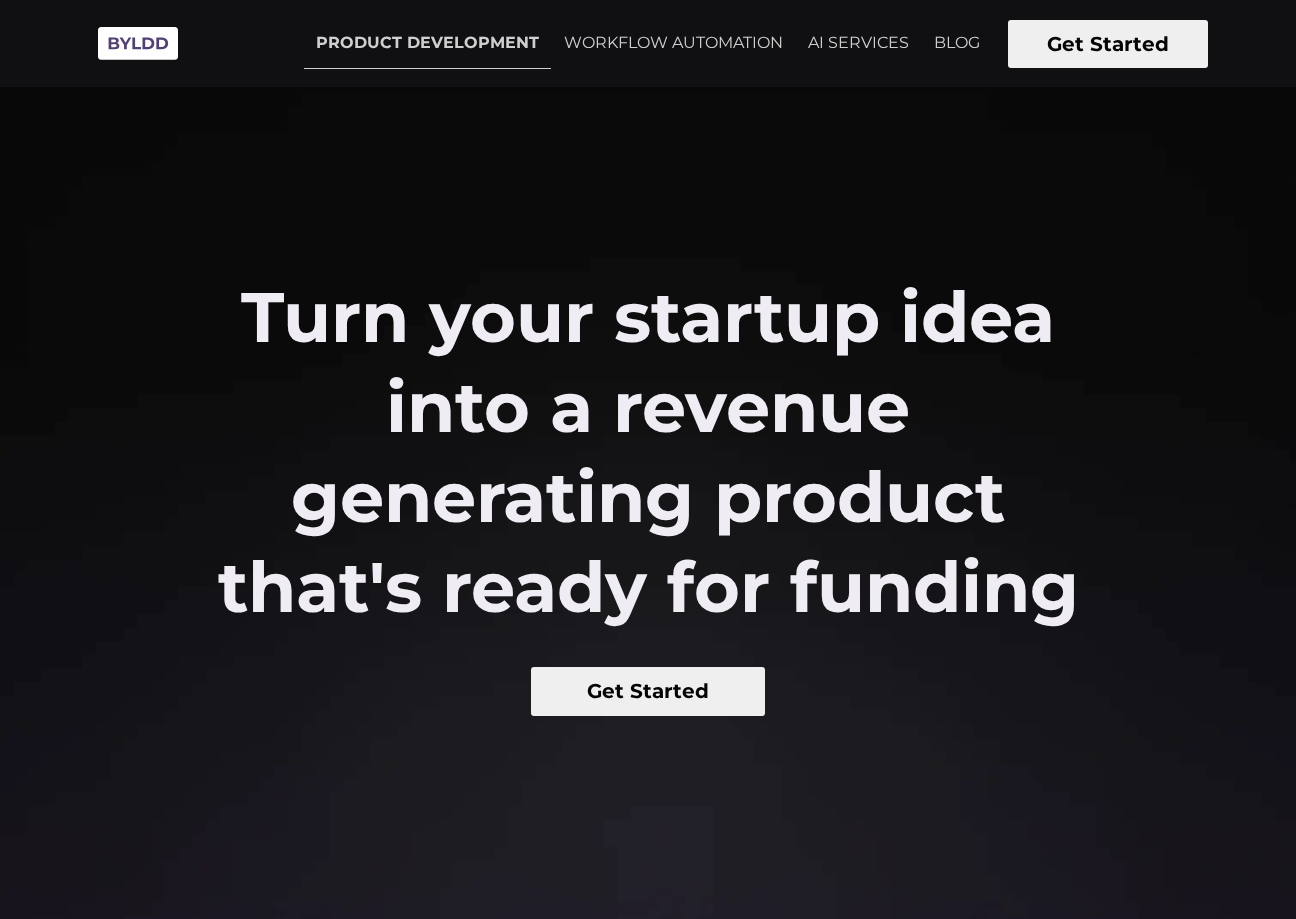 scroll, scrollTop: 0, scrollLeft: 0, axis: both 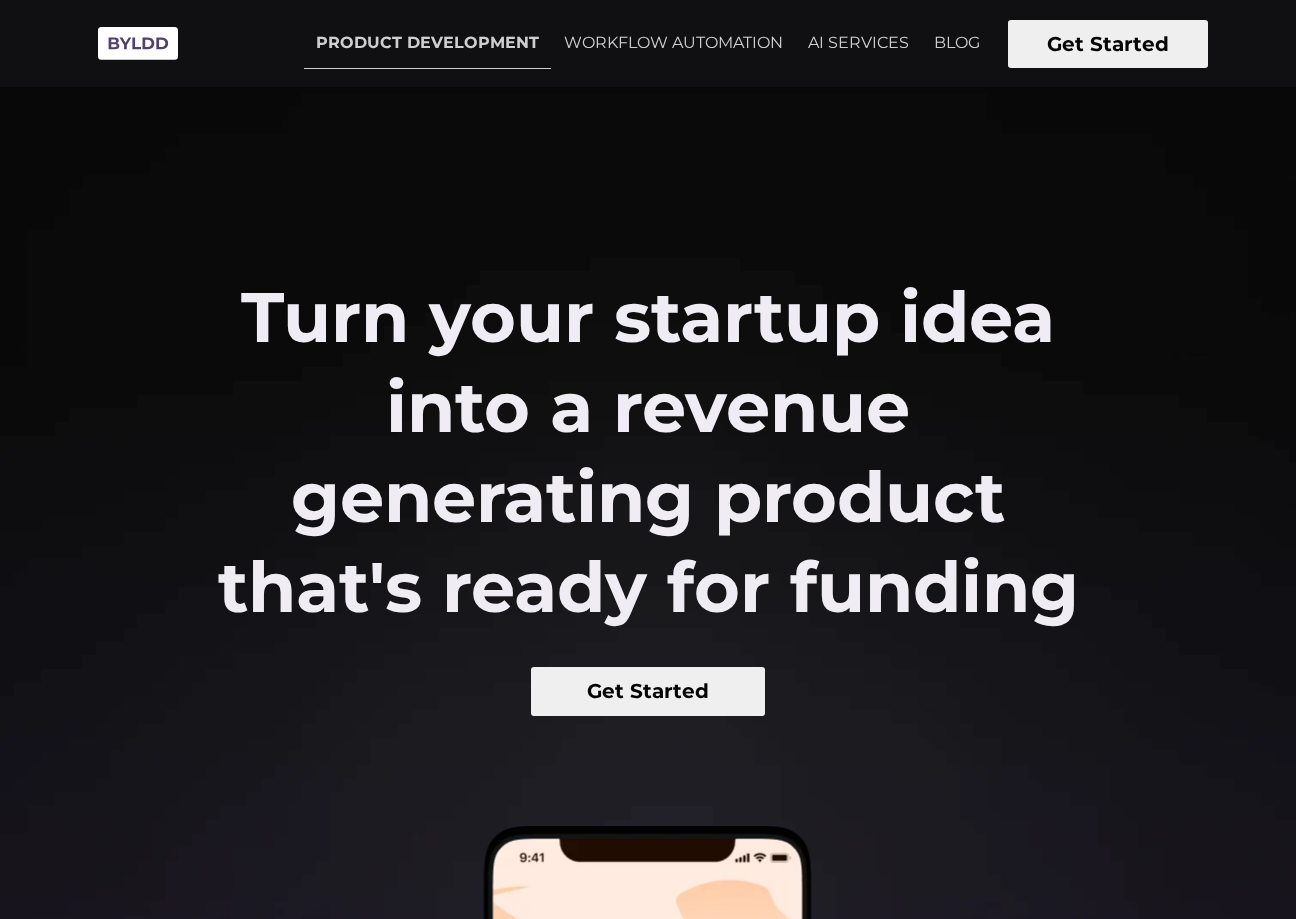 click on "Get Started" at bounding box center (648, 691) 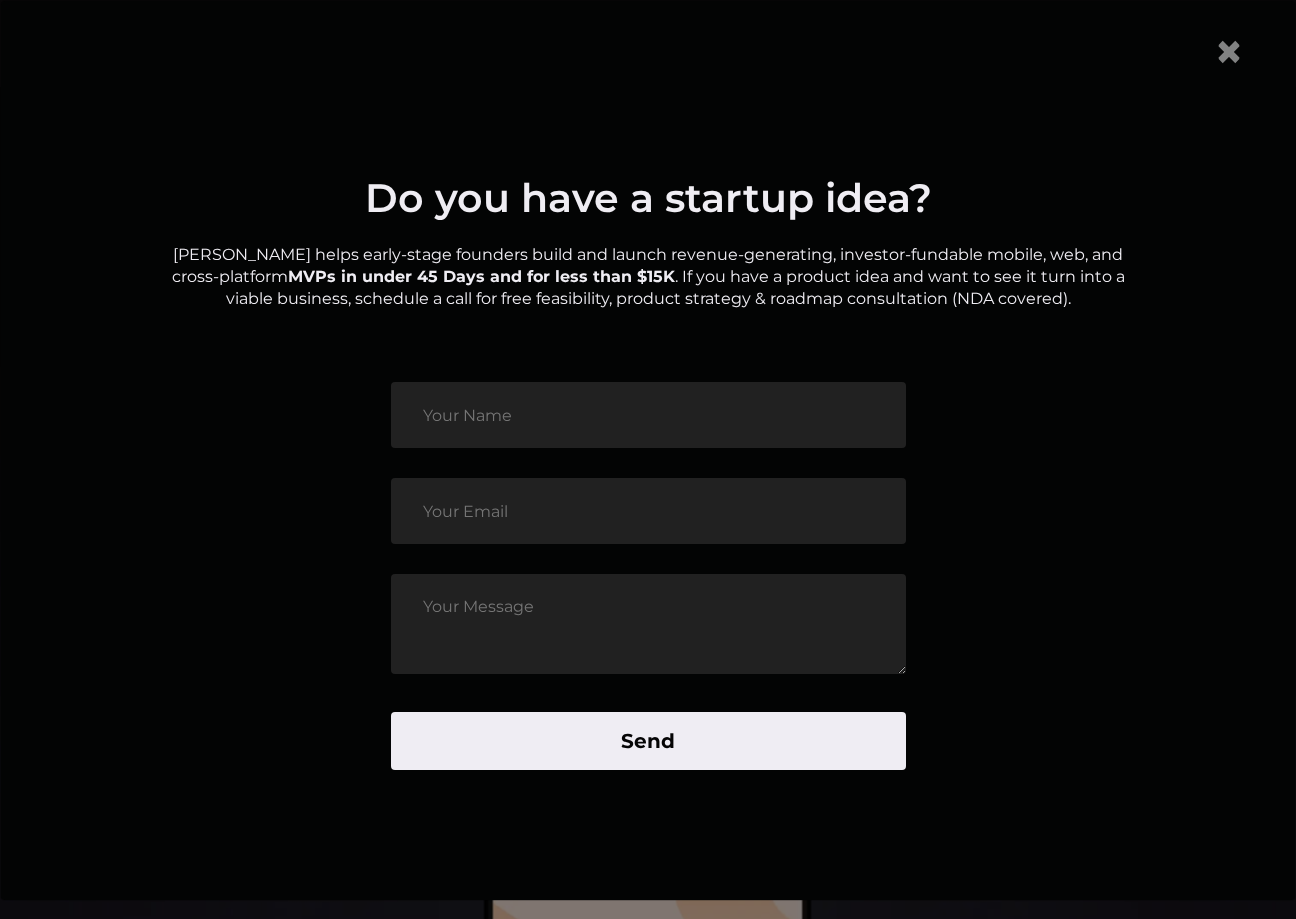 click at bounding box center (648, 415) 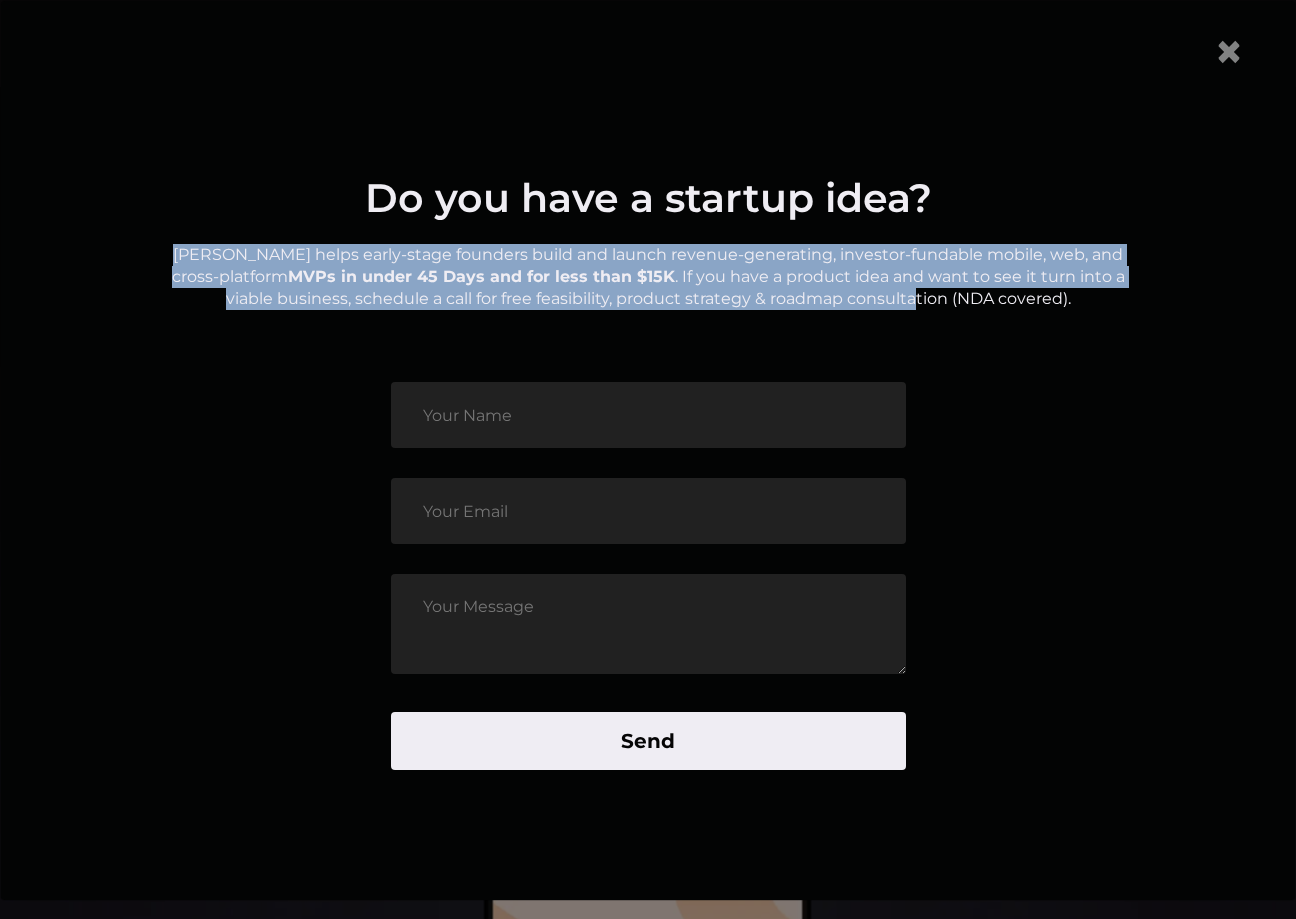 drag, startPoint x: 188, startPoint y: 252, endPoint x: 900, endPoint y: 306, distance: 714.0448 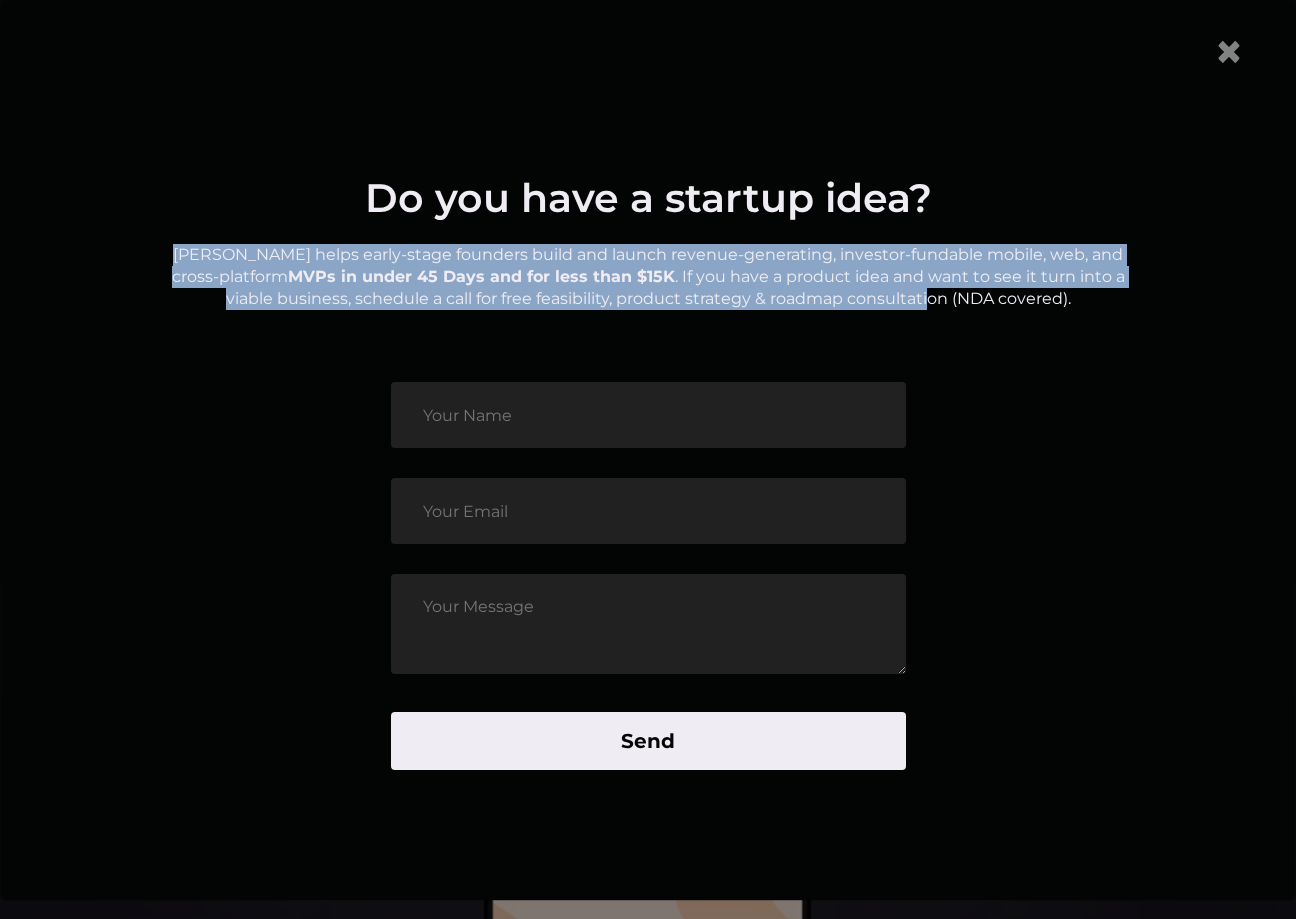 click on "[PERSON_NAME] helps early-stage founders build and launch revenue-generating, investor-fundable mobile, web, and cross-platform  MVPs in under 45 Days and for less than $15K . If you have a product idea and want to see it turn into a viable business, schedule a call for free feasibility, product strategy & roadmap consultation (NDA covered)." at bounding box center (648, 277) 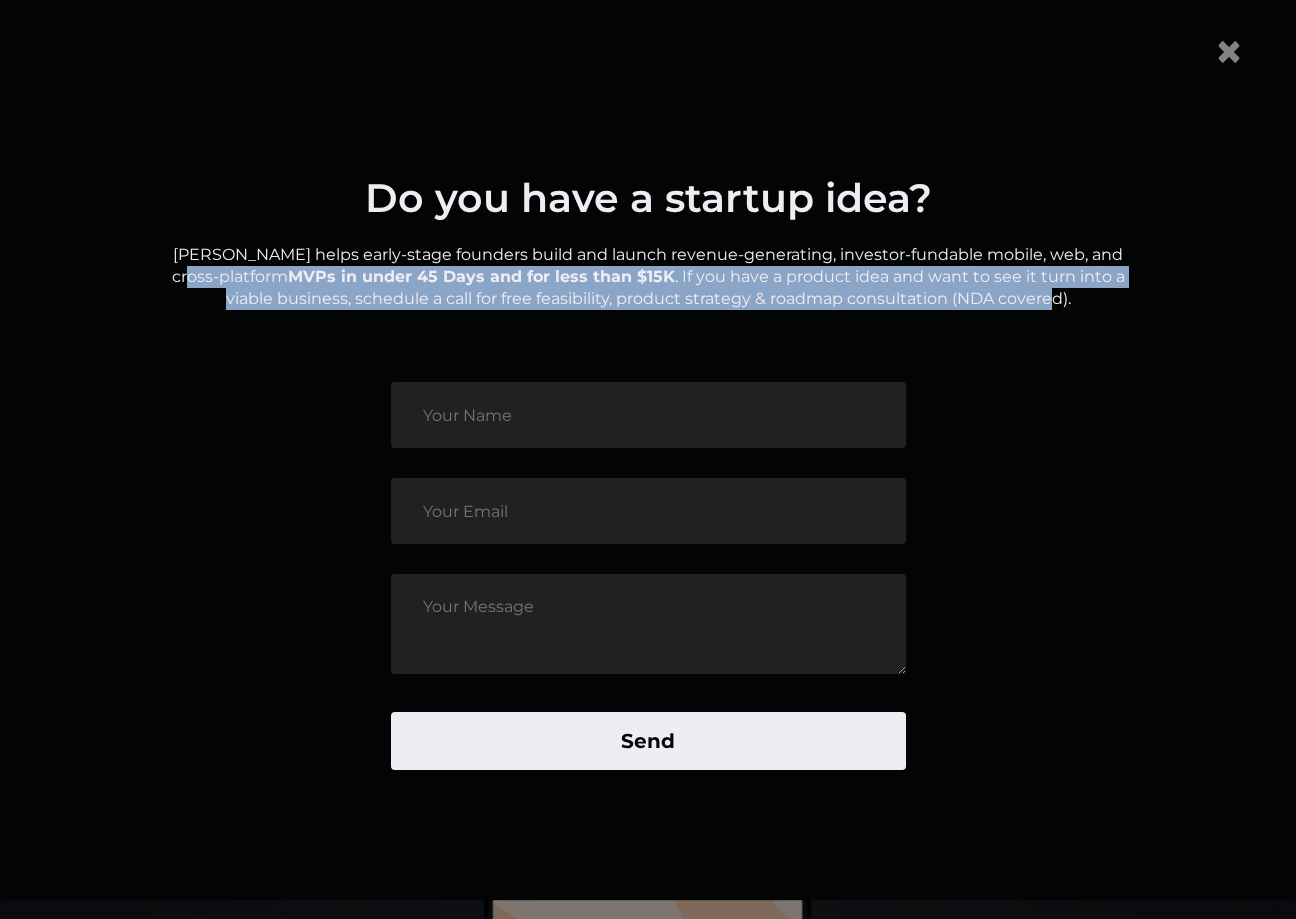 drag, startPoint x: 1022, startPoint y: 304, endPoint x: 203, endPoint y: 271, distance: 819.66455 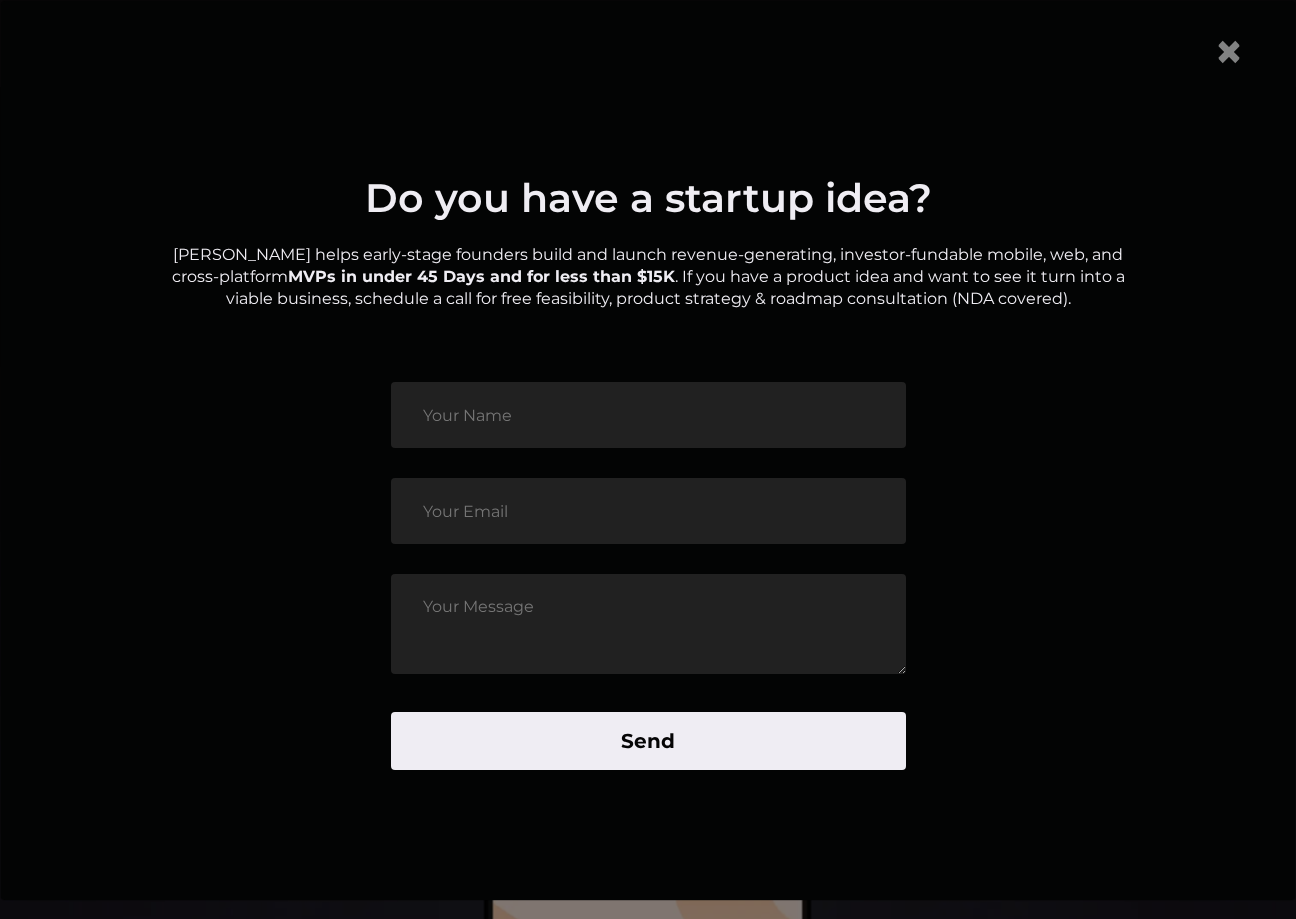 click on "[PERSON_NAME] helps early-stage founders build and launch revenue-generating, investor-fundable mobile, web, and cross-platform  MVPs in under 45 Days and for less than $15K . If you have a product idea and want to see it turn into a viable business, schedule a call for free feasibility, product strategy & roadmap consultation (NDA covered)." at bounding box center [648, 277] 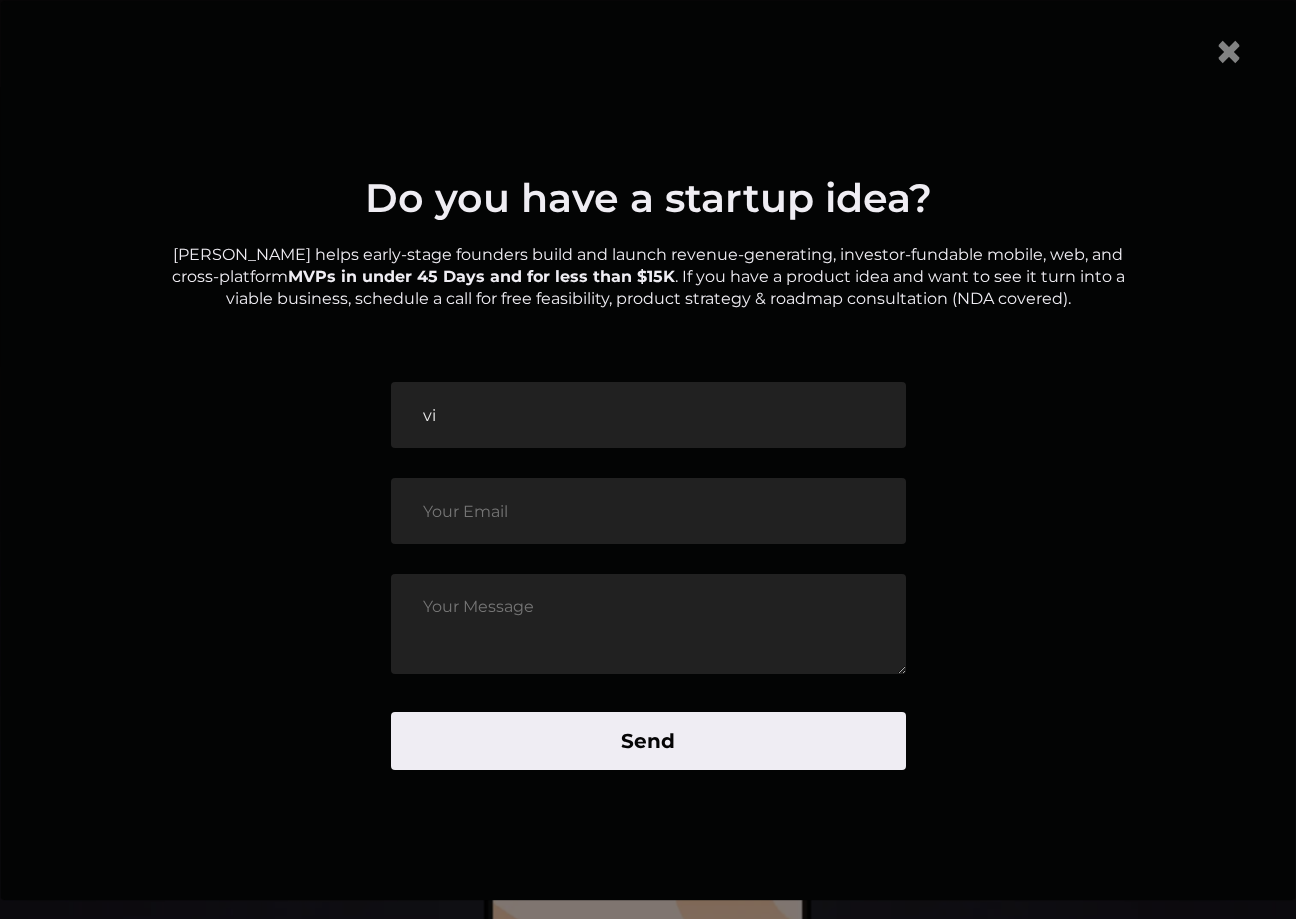 type on "v" 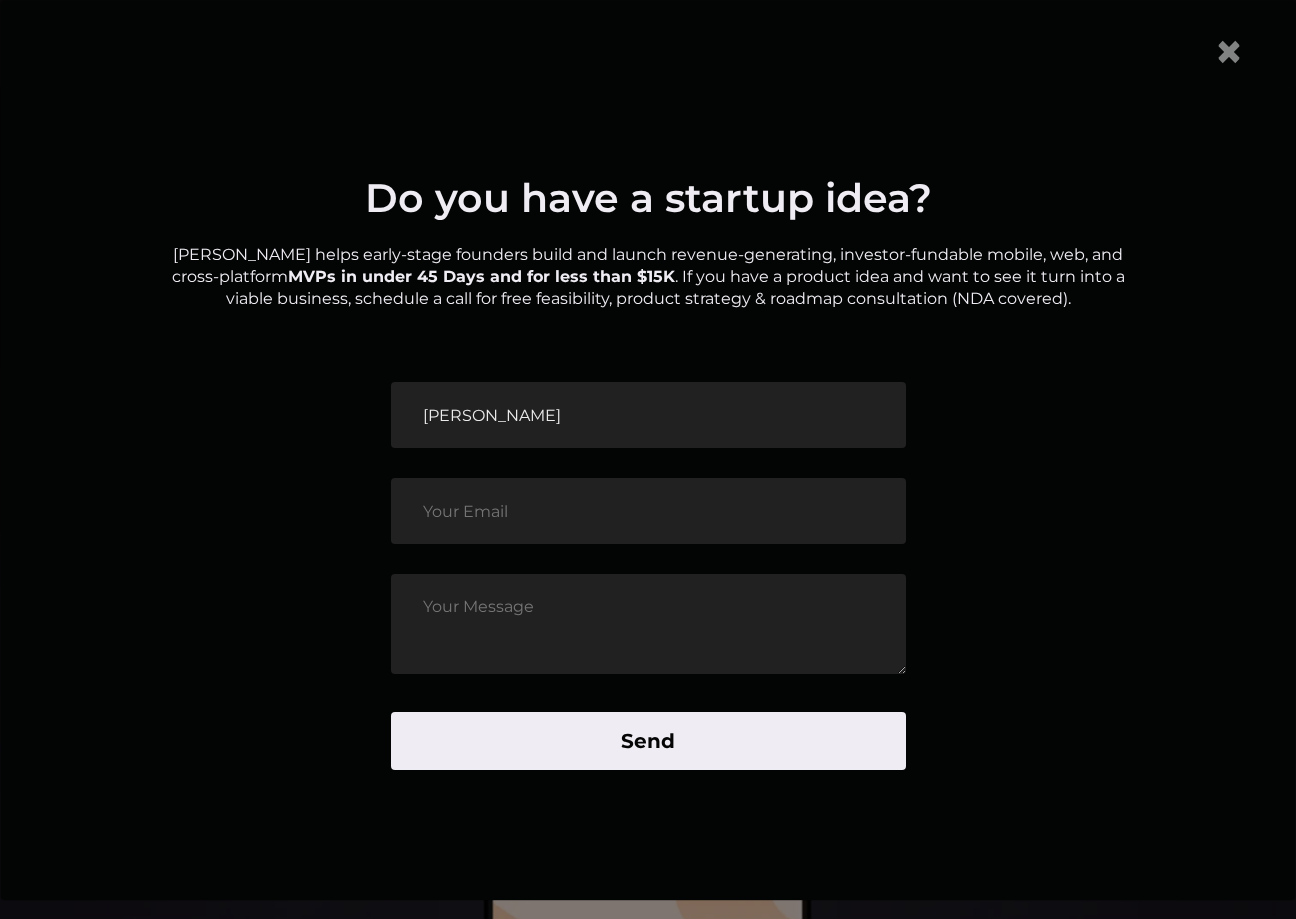 type on "Vince Rullo" 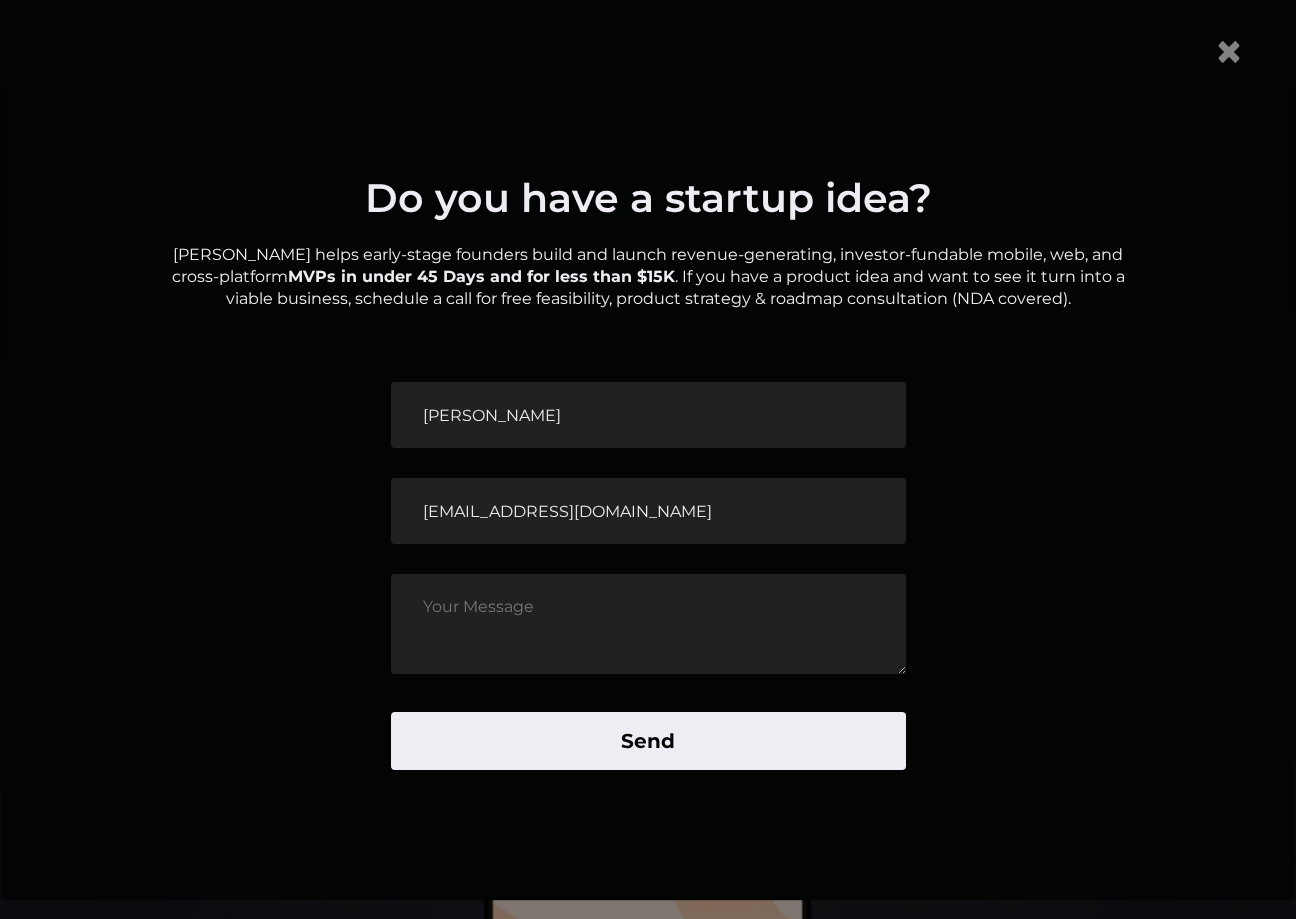 type on "vrullo@gmail.com" 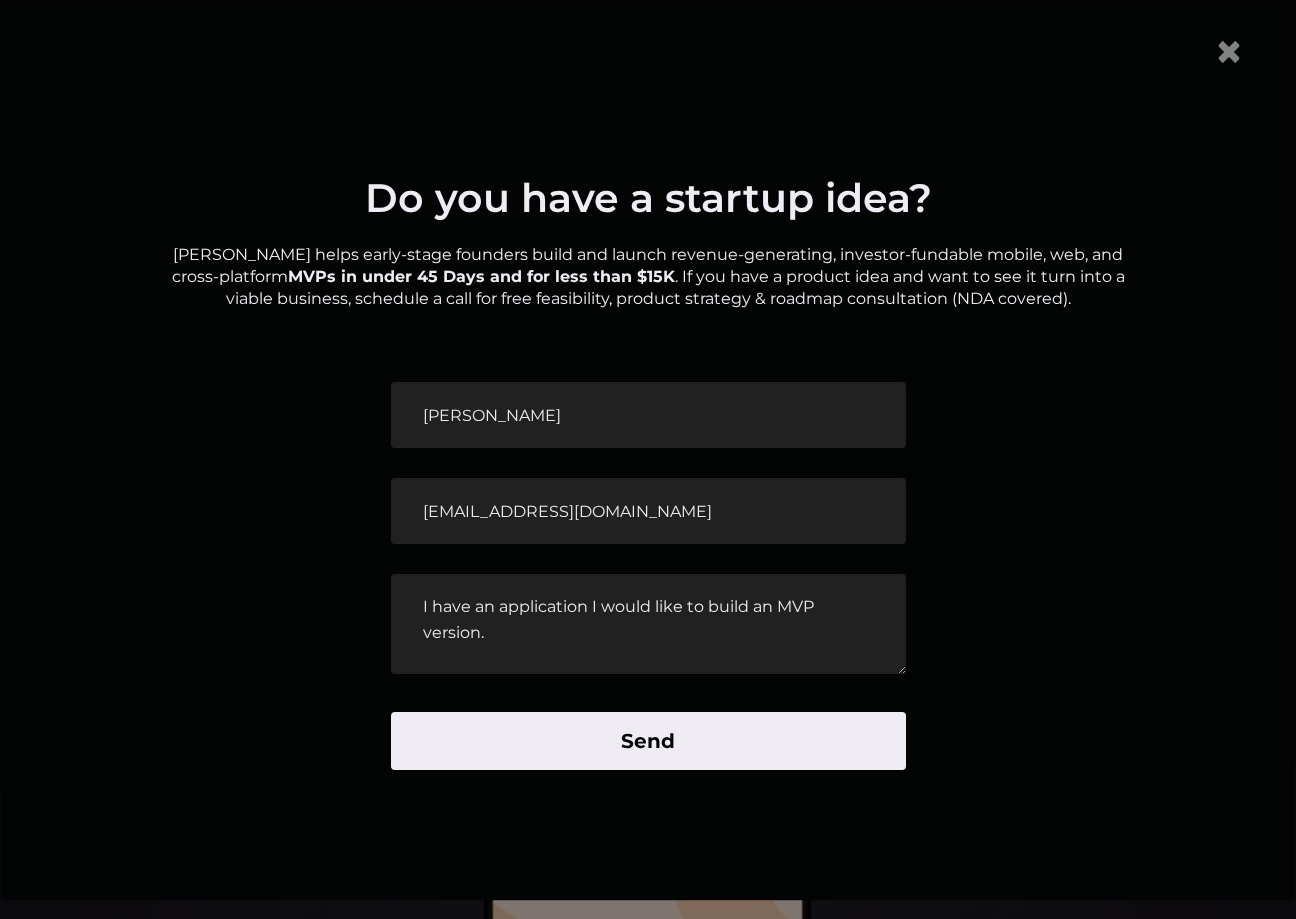 type on "I have an application I would like to build an MVP version." 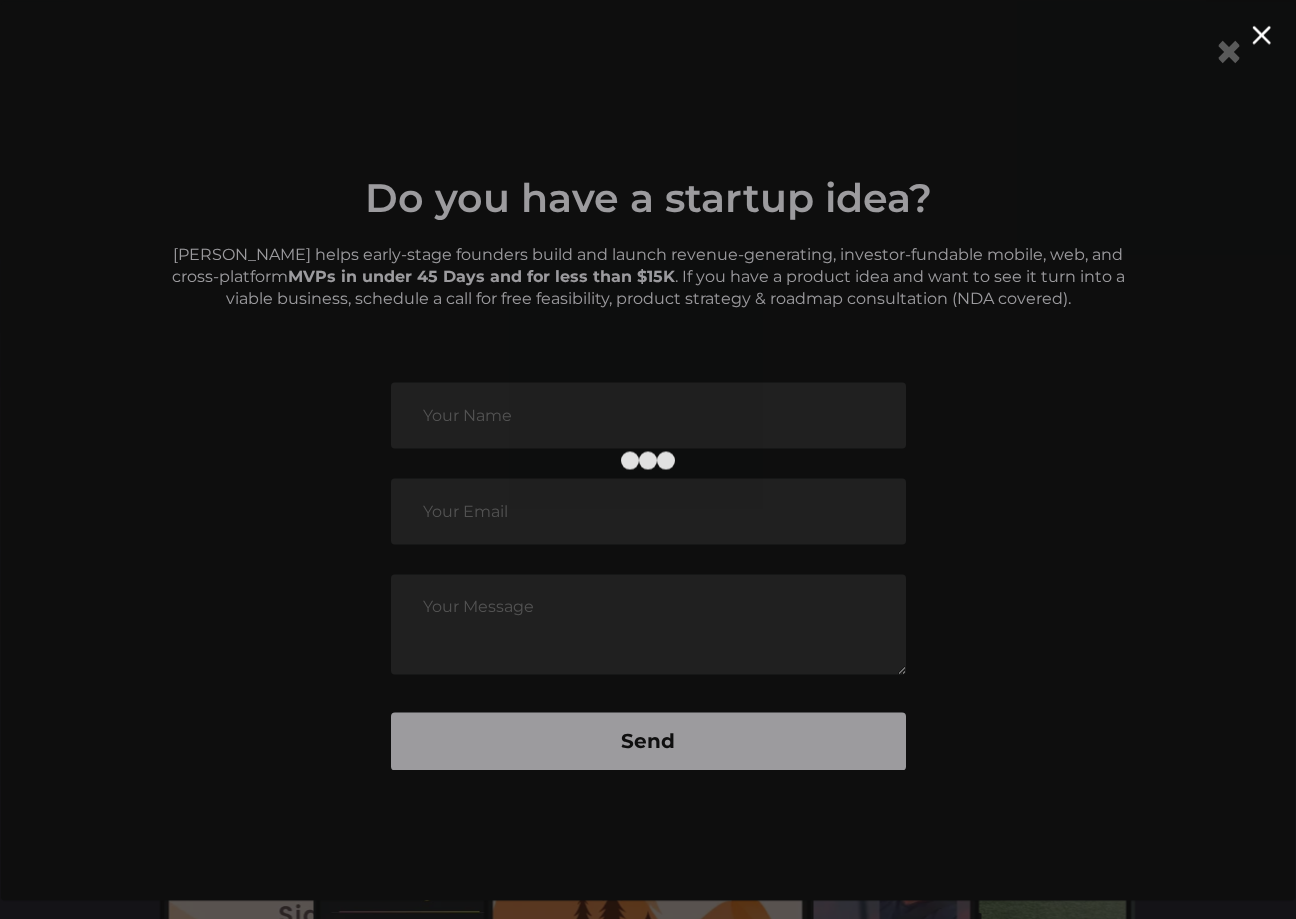 scroll, scrollTop: 204, scrollLeft: 0, axis: vertical 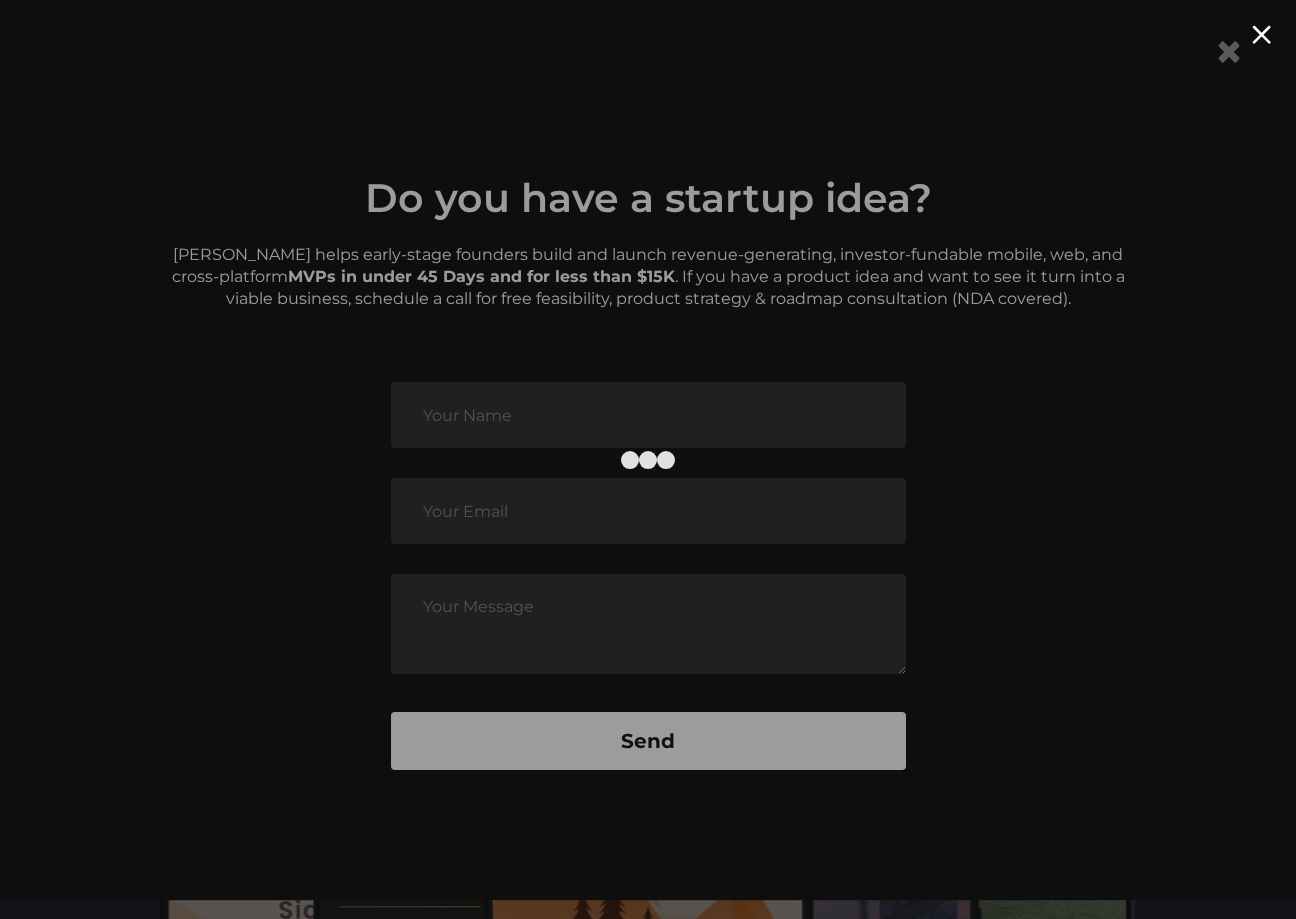 click at bounding box center (648, 459) 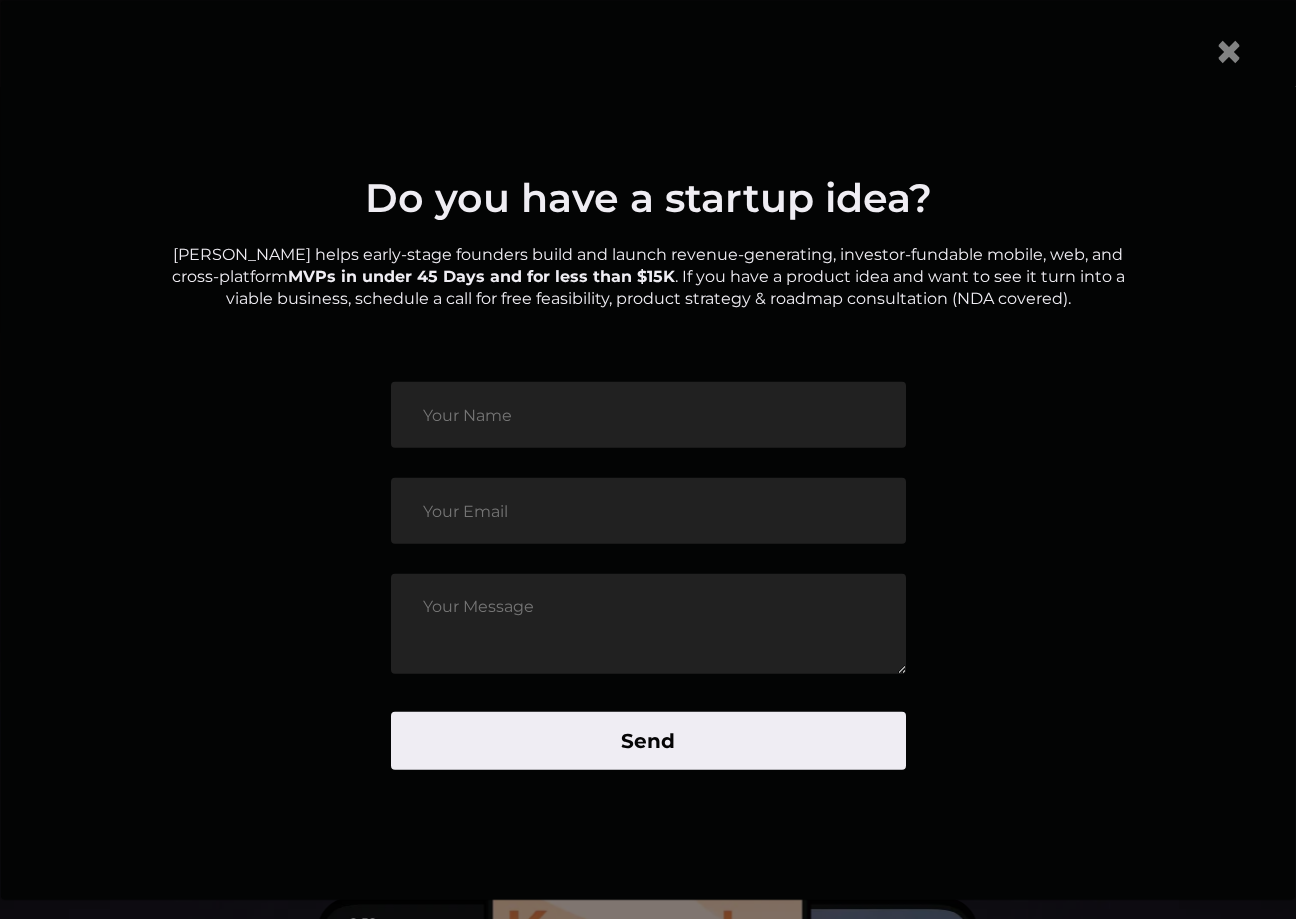 scroll, scrollTop: 0, scrollLeft: 0, axis: both 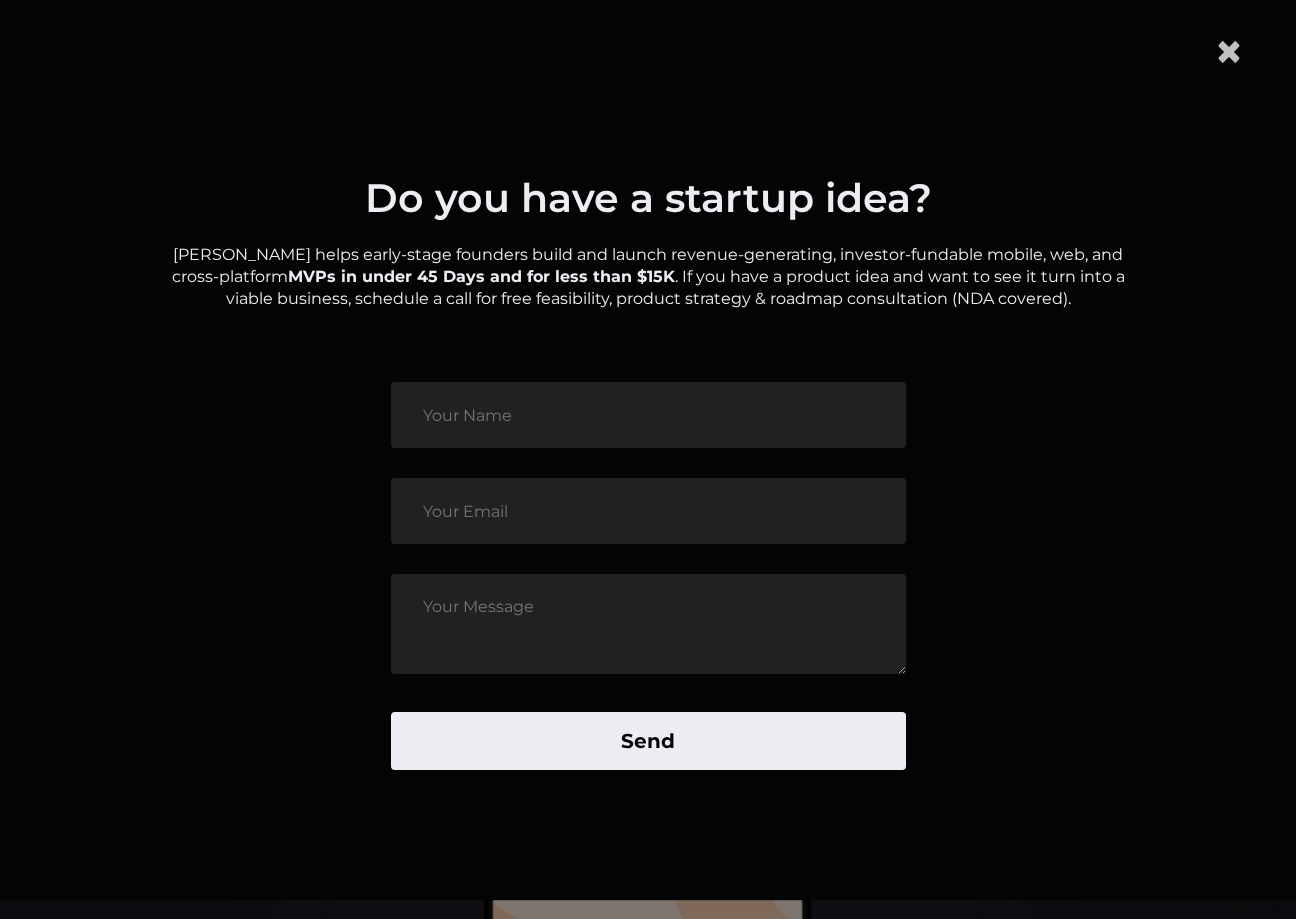 click on "×" at bounding box center [1229, 51] 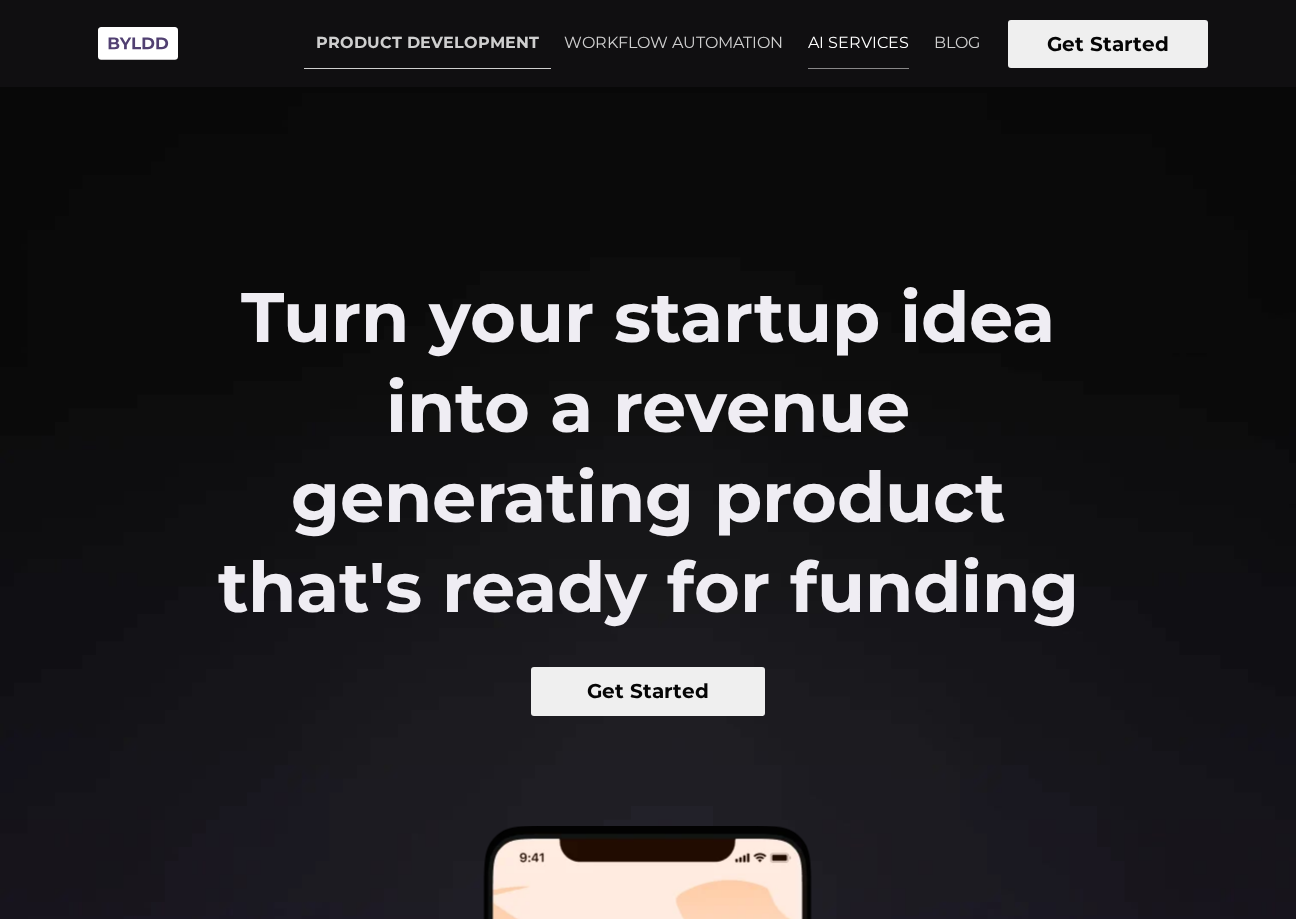 click on "AI SERVICES" at bounding box center (858, 43) 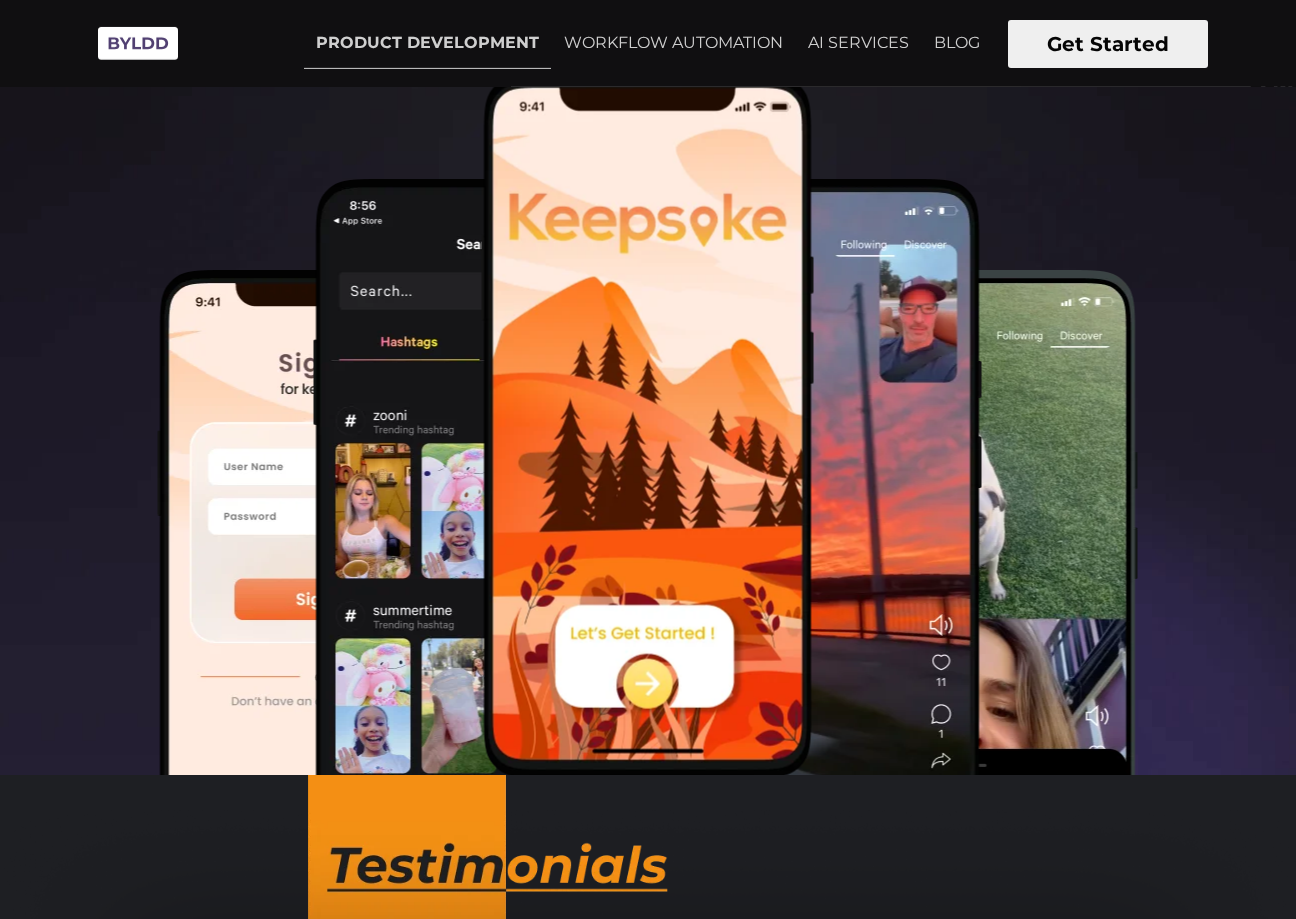 scroll, scrollTop: 714, scrollLeft: 0, axis: vertical 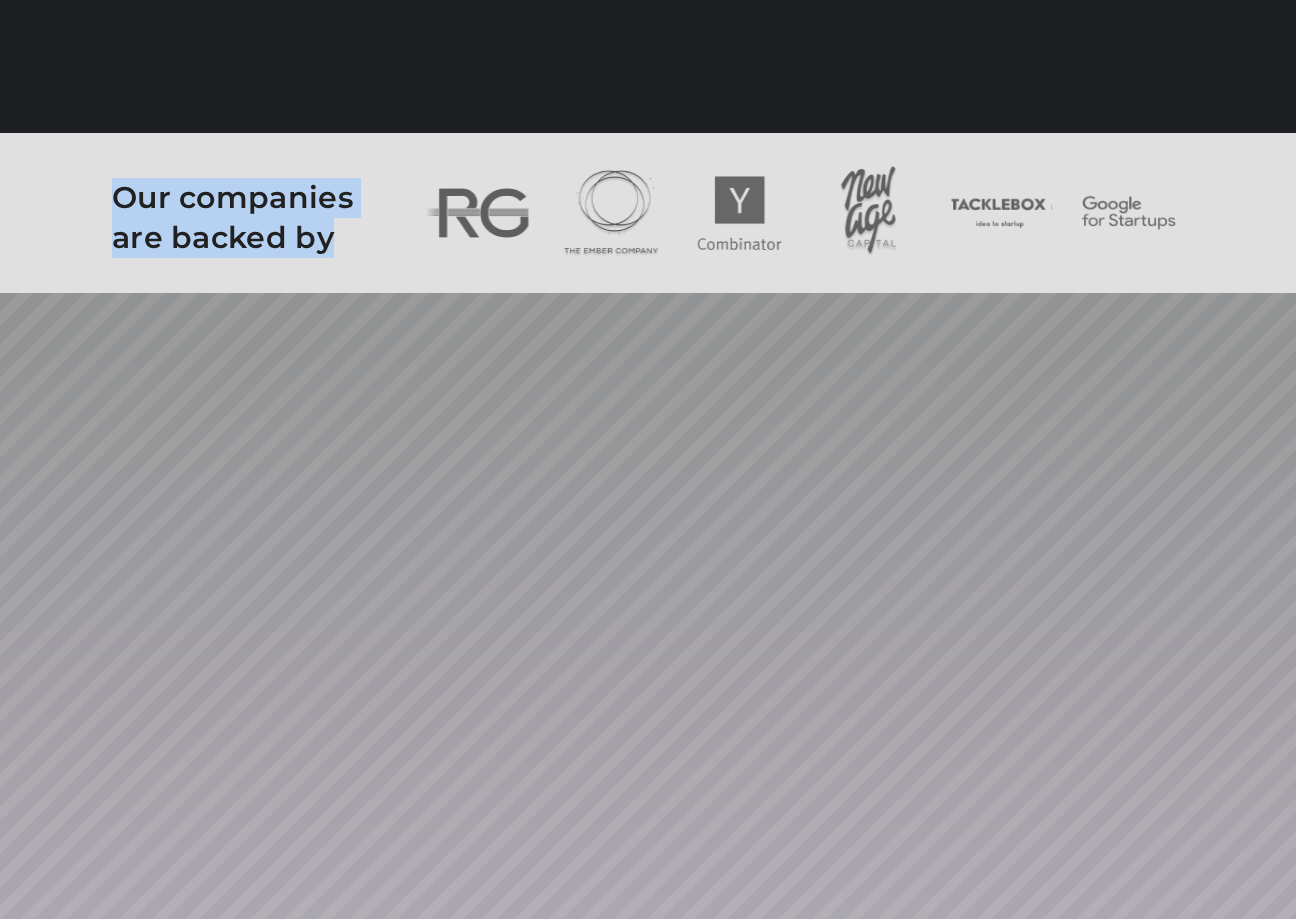 drag, startPoint x: 322, startPoint y: 222, endPoint x: 372, endPoint y: 235, distance: 51.662365 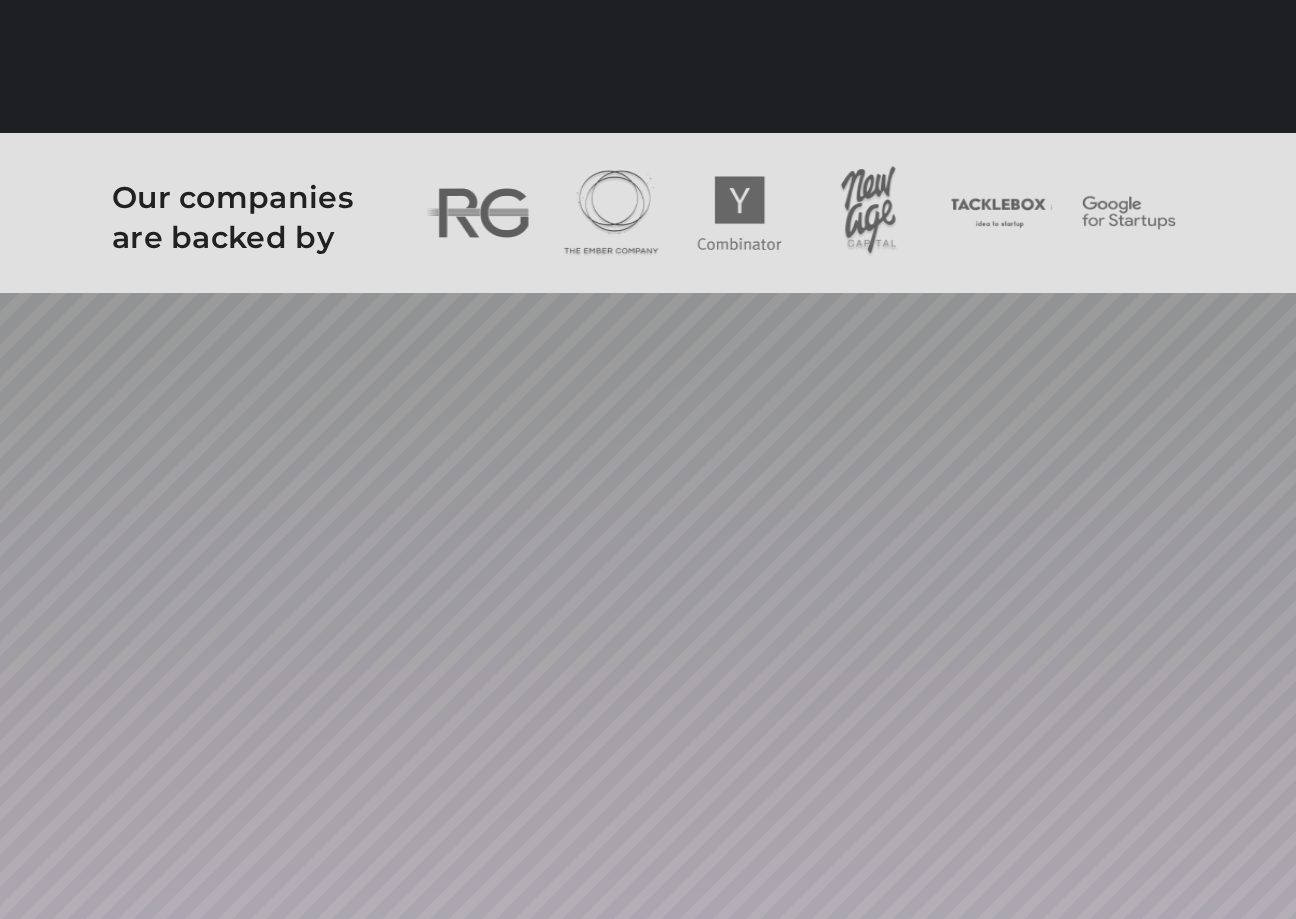 click on "Our companies are backed by" at bounding box center (259, 228) 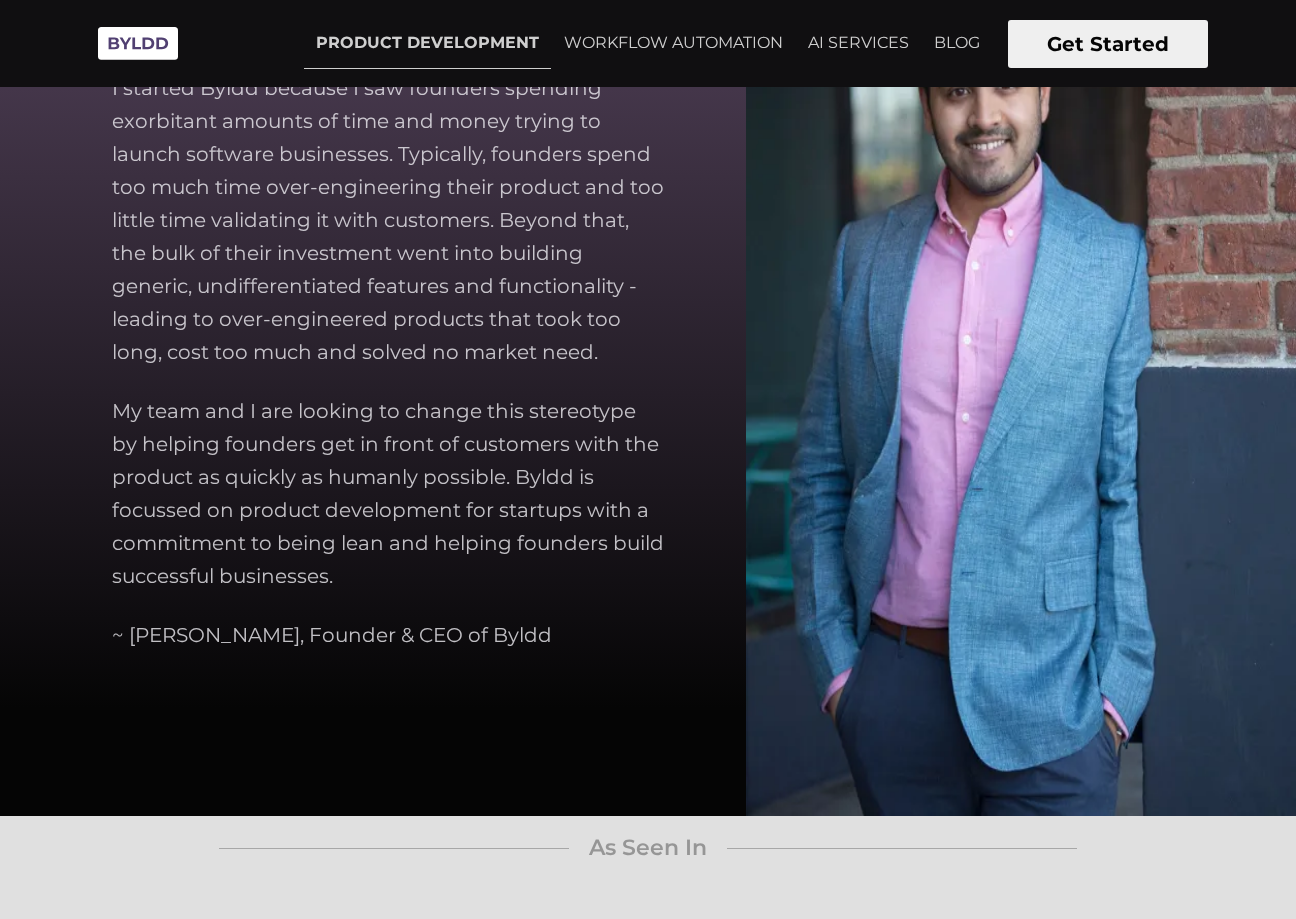 scroll, scrollTop: 11628, scrollLeft: 0, axis: vertical 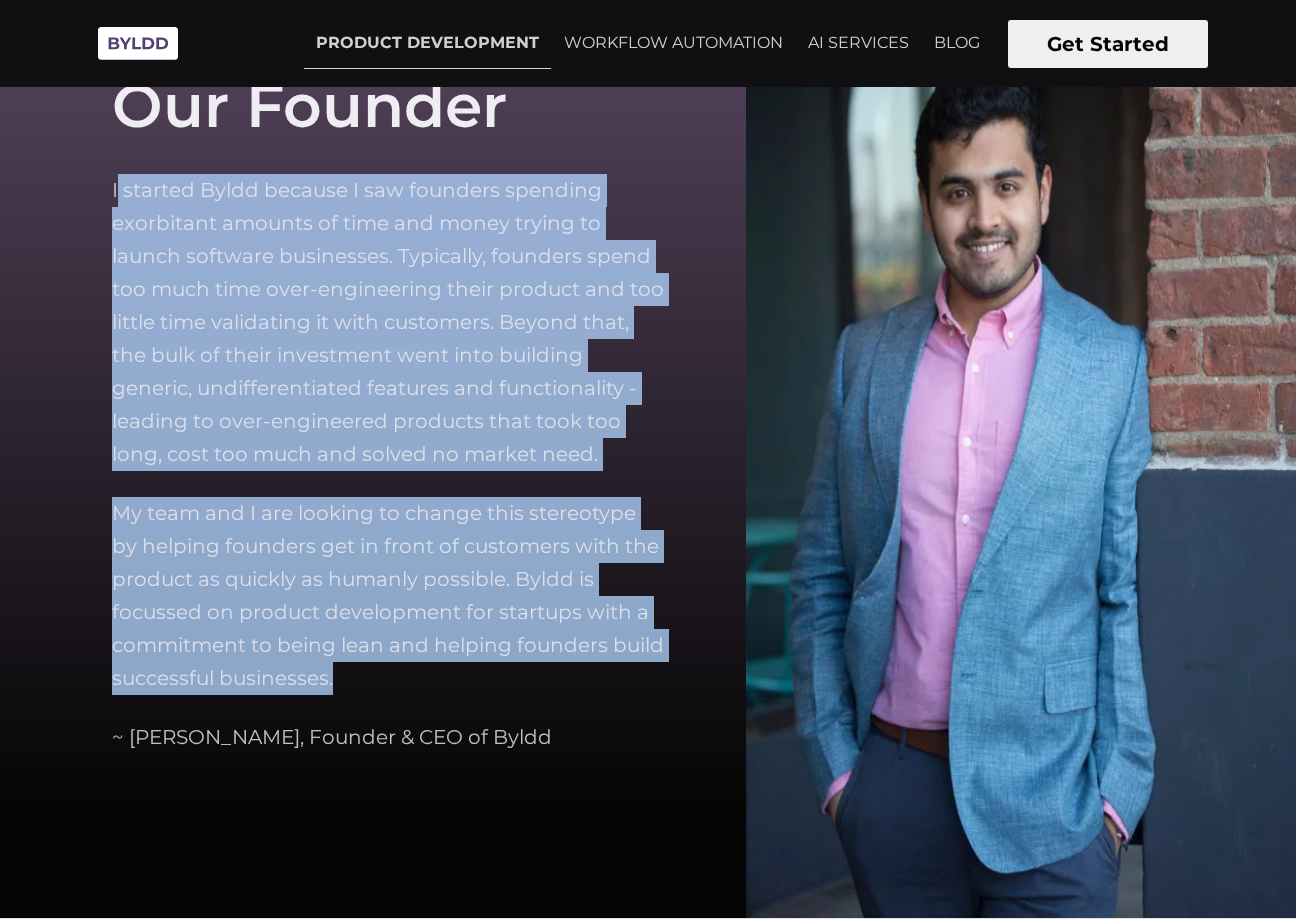 drag, startPoint x: 117, startPoint y: 193, endPoint x: 505, endPoint y: 672, distance: 616.42926 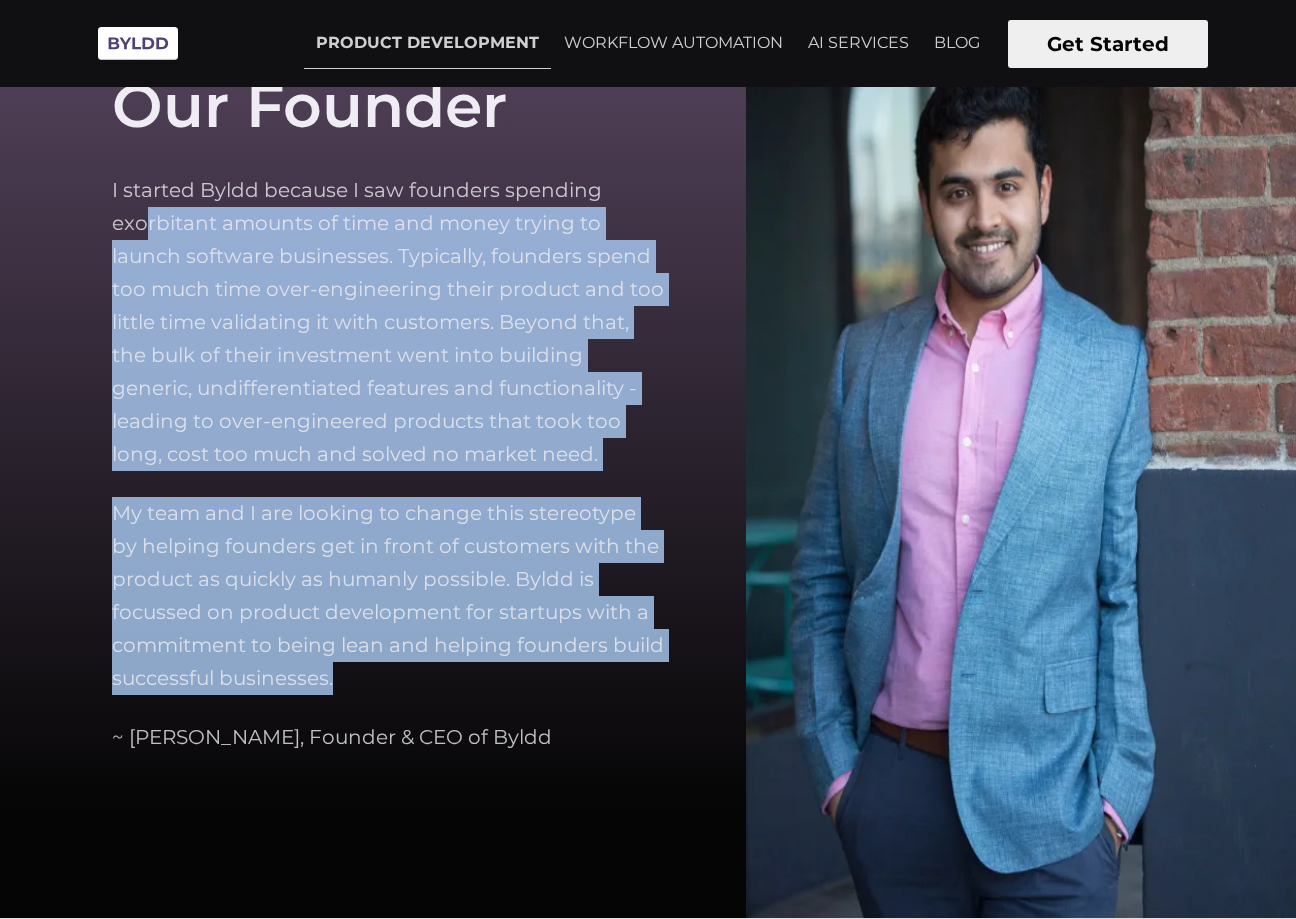 drag, startPoint x: 527, startPoint y: 734, endPoint x: 135, endPoint y: 214, distance: 651.20197 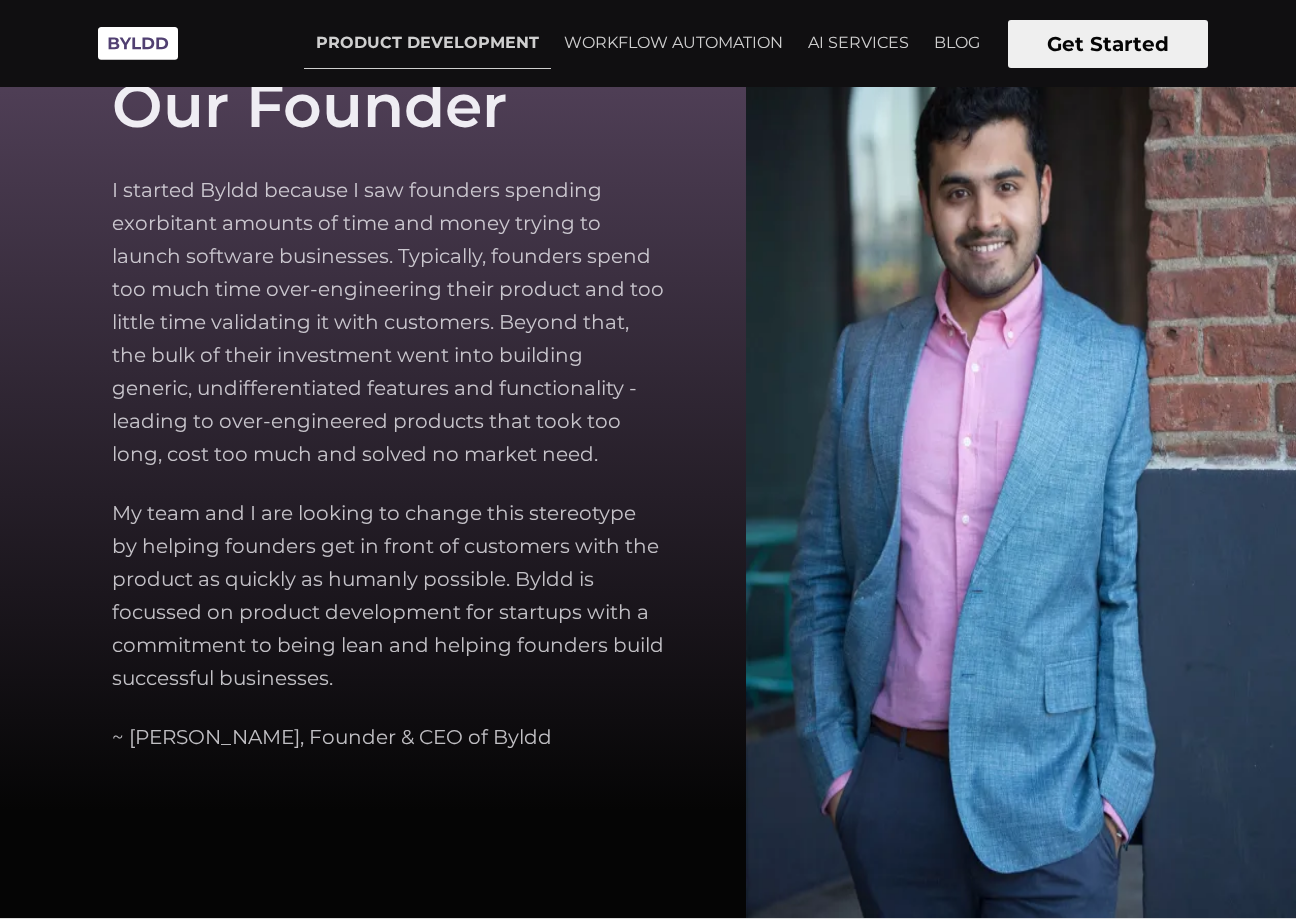 click on "I started Byldd because I saw founders spending exorbitant amounts of time and money trying to launch software businesses. Typically, founders spend too much time over-engineering their product and too little time validating it with customers. Beyond that, the bulk of their investment went into building generic, undifferentiated features and functionality - leading to over-engineered products that took too long, cost too much and solved no market need." at bounding box center (389, 322) 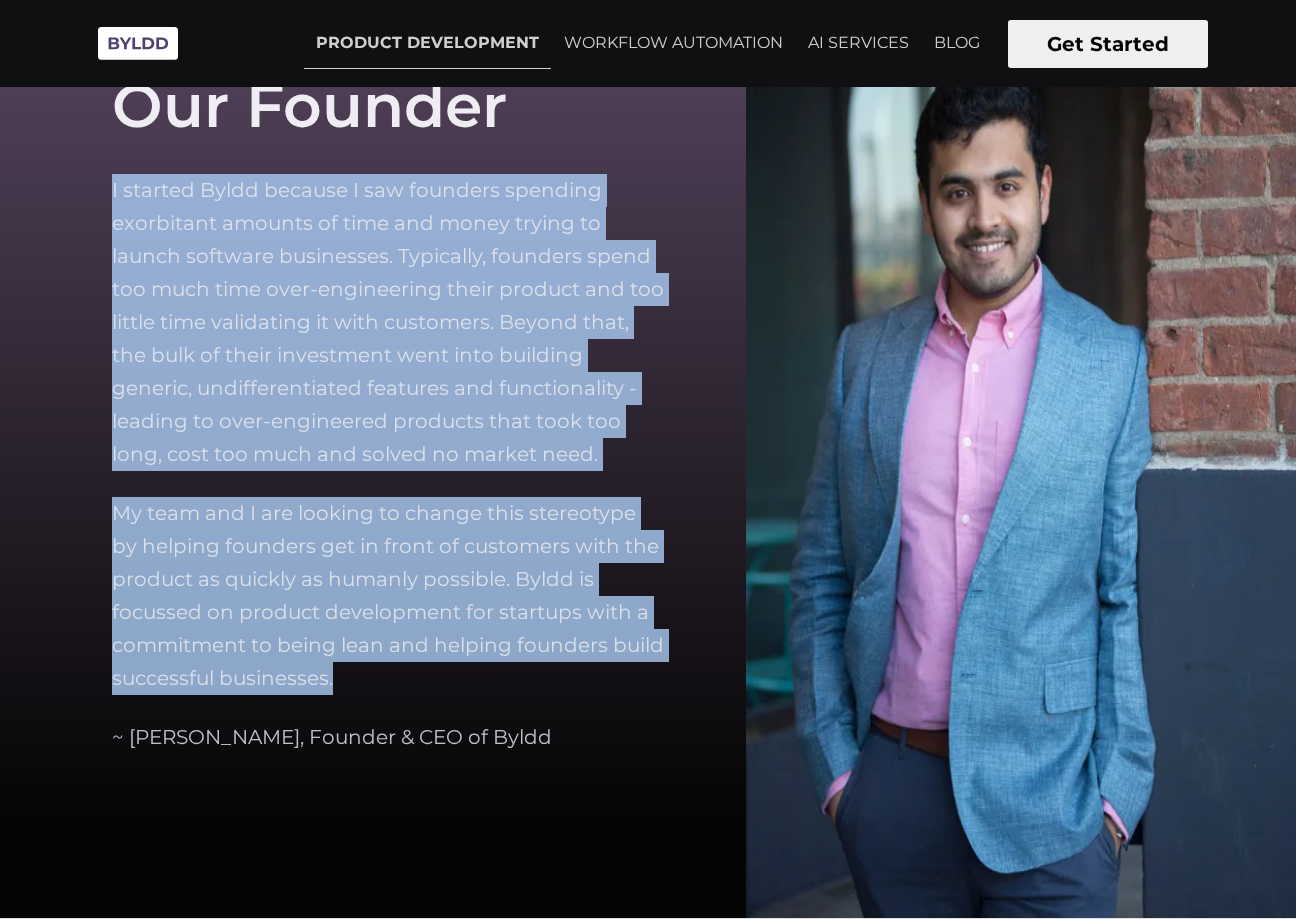 drag, startPoint x: 115, startPoint y: 188, endPoint x: 589, endPoint y: 731, distance: 720.7808 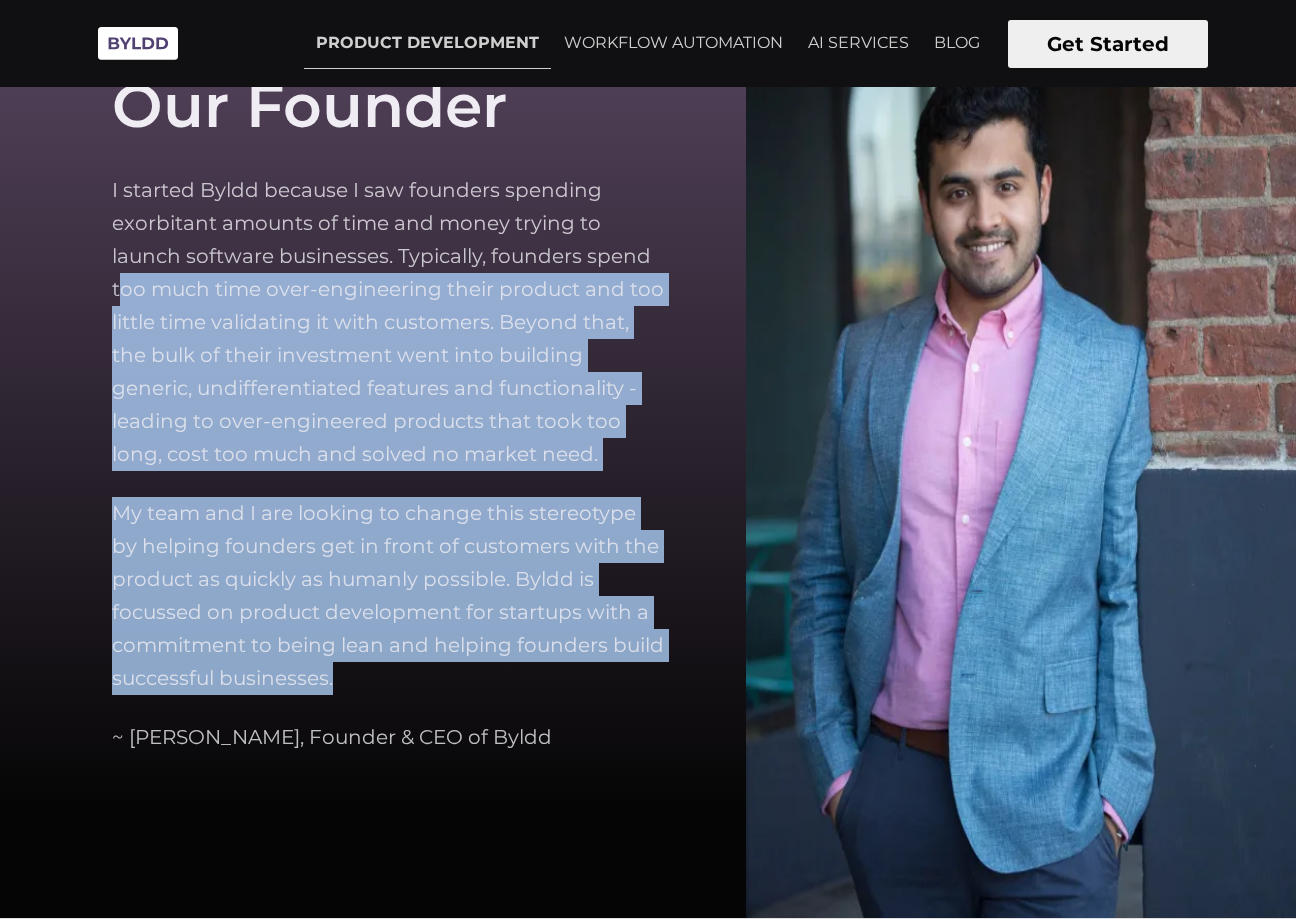 drag, startPoint x: 461, startPoint y: 732, endPoint x: 120, endPoint y: 278, distance: 567.8002 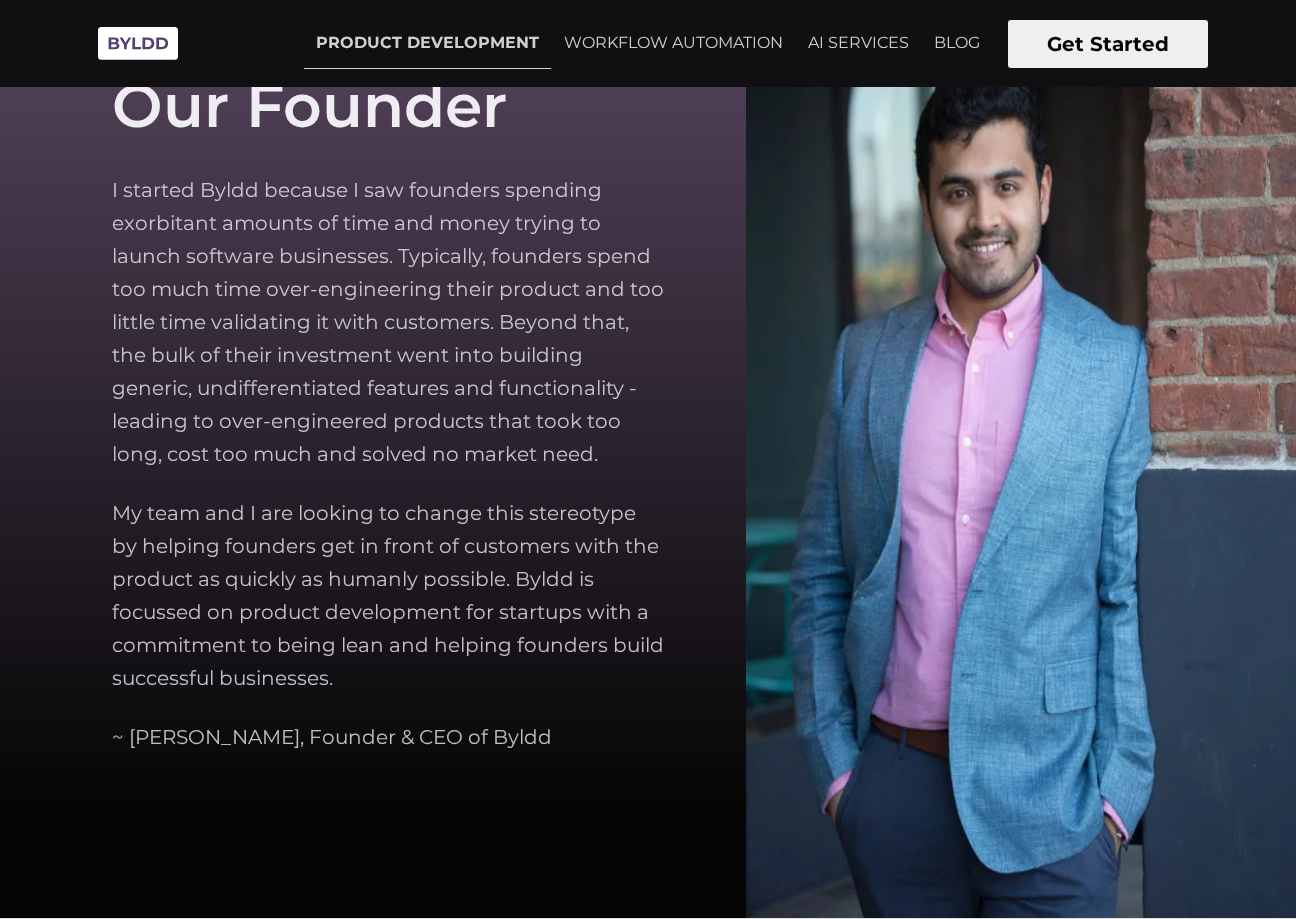 click on "I started Byldd because I saw founders spending exorbitant amounts of time and money trying to launch software businesses. Typically, founders spend too much time over-engineering their product and too little time validating it with customers. Beyond that, the bulk of their investment went into building generic, undifferentiated features and functionality - leading to over-engineered products that took too long, cost too much and solved no market need." at bounding box center (389, 322) 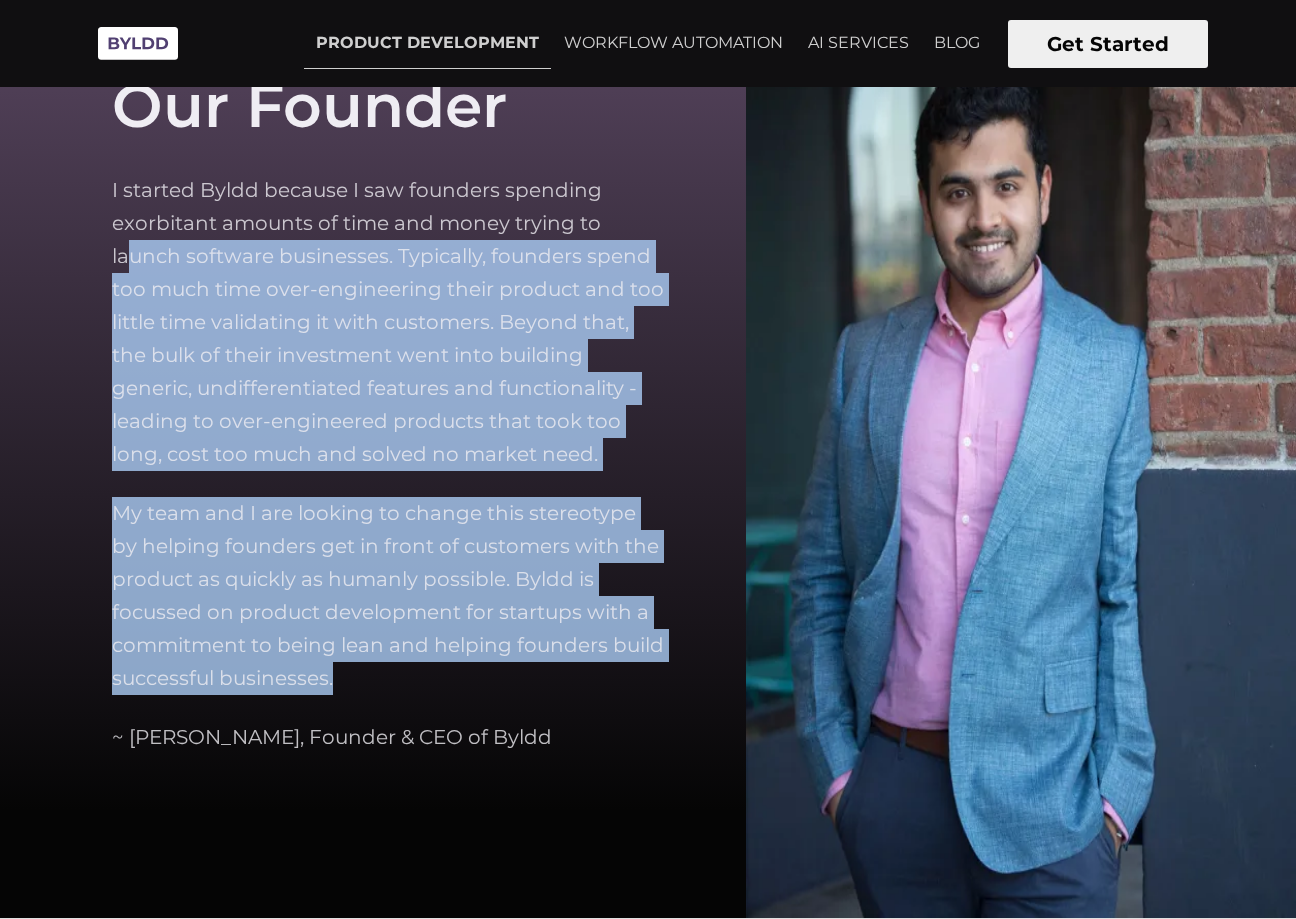 drag, startPoint x: 125, startPoint y: 241, endPoint x: 489, endPoint y: 679, distance: 569.50854 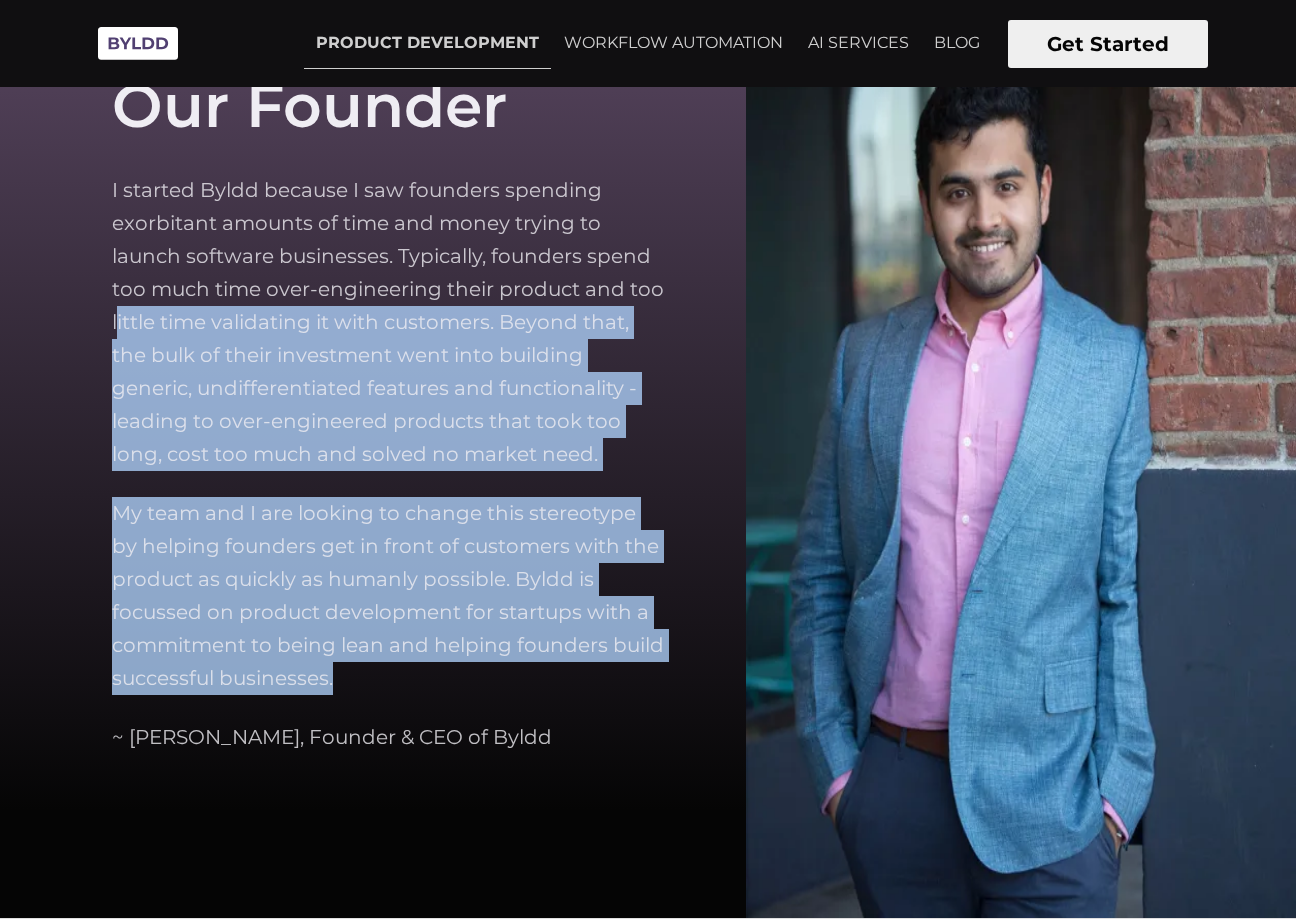drag, startPoint x: 408, startPoint y: 669, endPoint x: 110, endPoint y: 272, distance: 496.40005 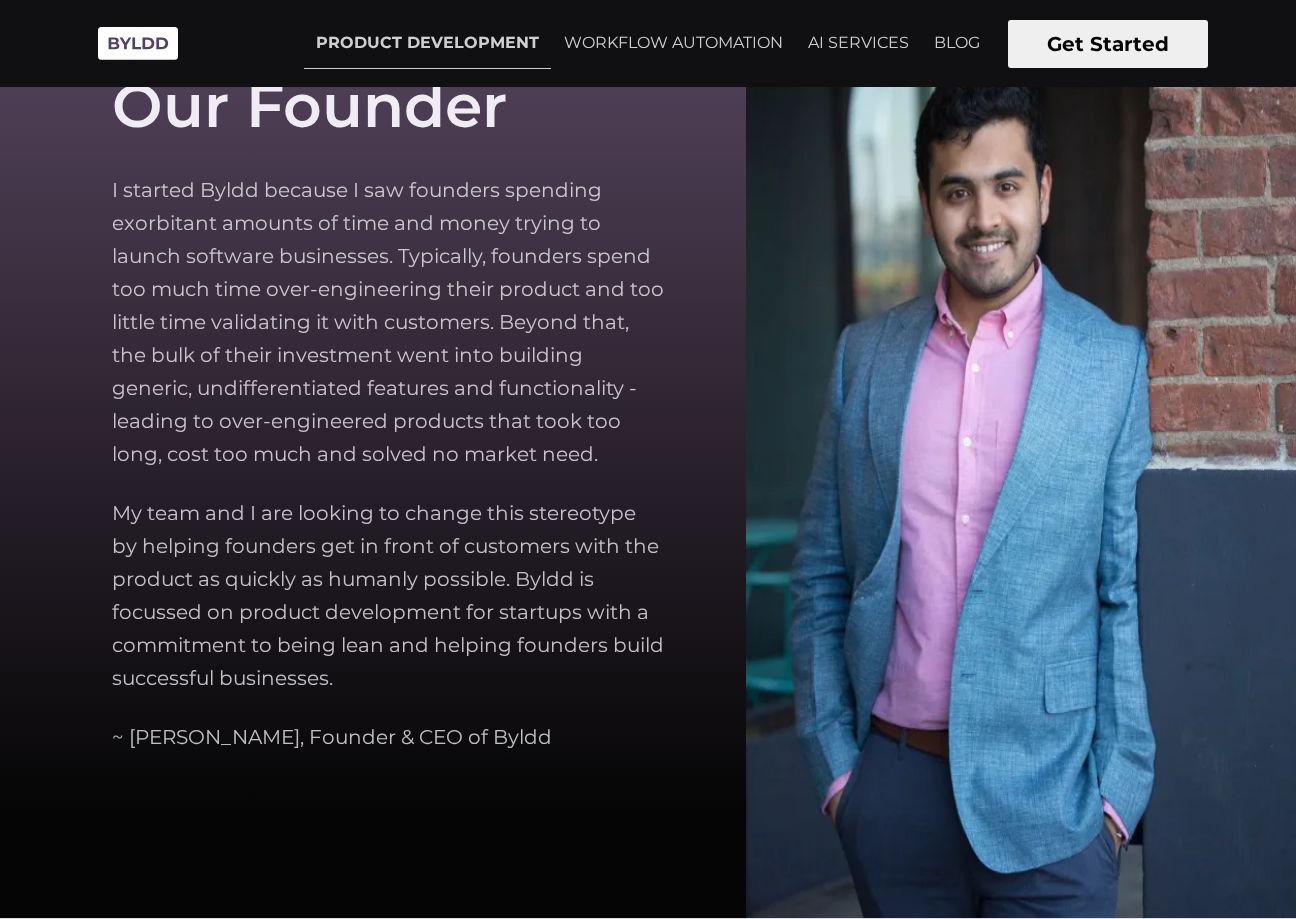 click on "Our Founder
I started Byldd because I saw founders spending exorbitant amounts of time and money trying to launch software businesses. Typically, founders spend too much time over-engineering their product and too little time validating it with customers. Beyond that, the bulk of their investment went into building generic, undifferentiated features and functionality - leading to over-engineered products that took too long, cost too much and solved no market need.
My team and I are looking to change this stereotype by helping founders get in front of customers with the product as quickly as humanly possible. Byldd is focussed on product development for startups with a commitment to being lean and helping founders build successful businesses.
~ Ayush Singhvi, Founder & CEO of Byldd" at bounding box center [648, 412] 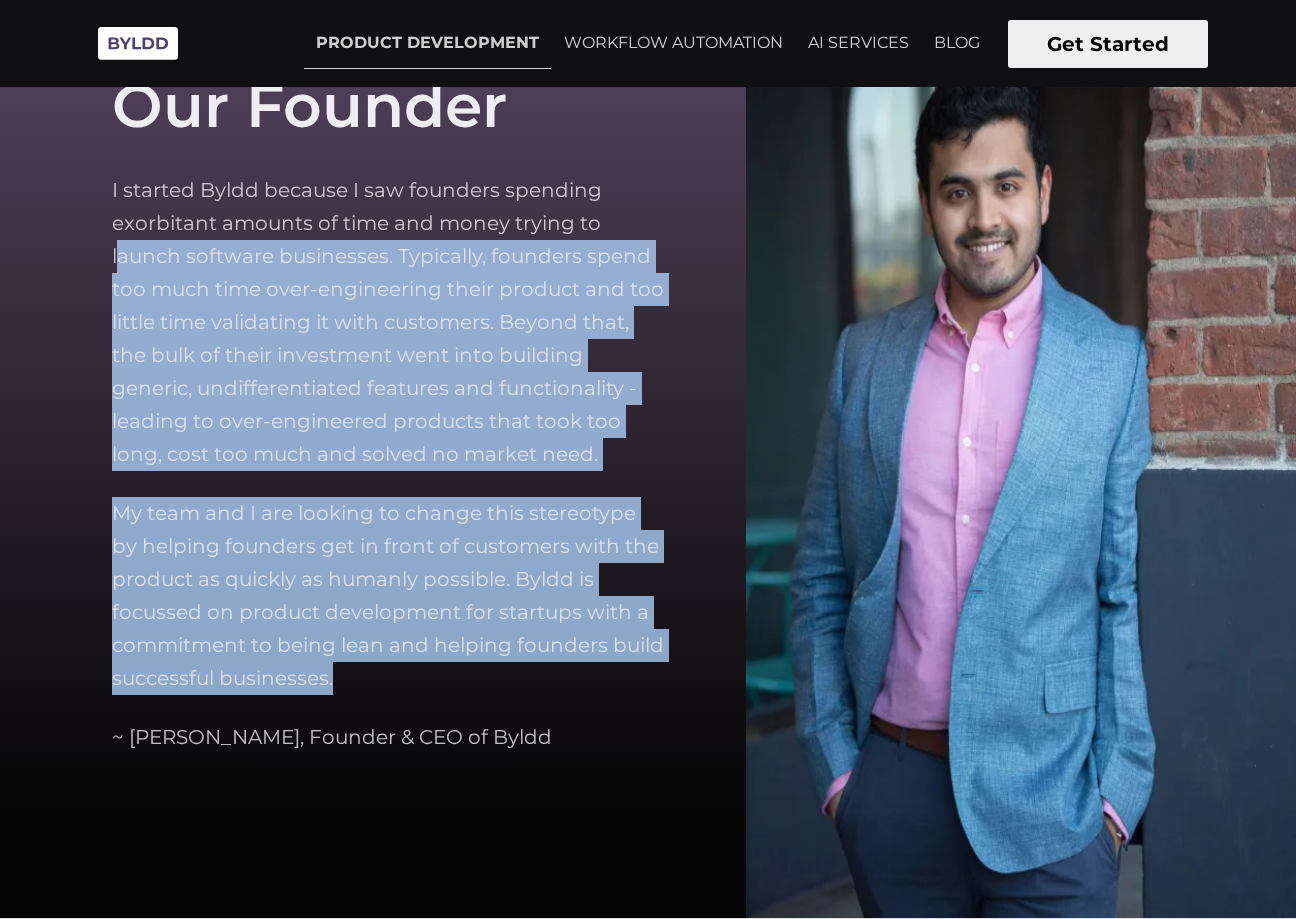 drag, startPoint x: 119, startPoint y: 260, endPoint x: 450, endPoint y: 680, distance: 534.75323 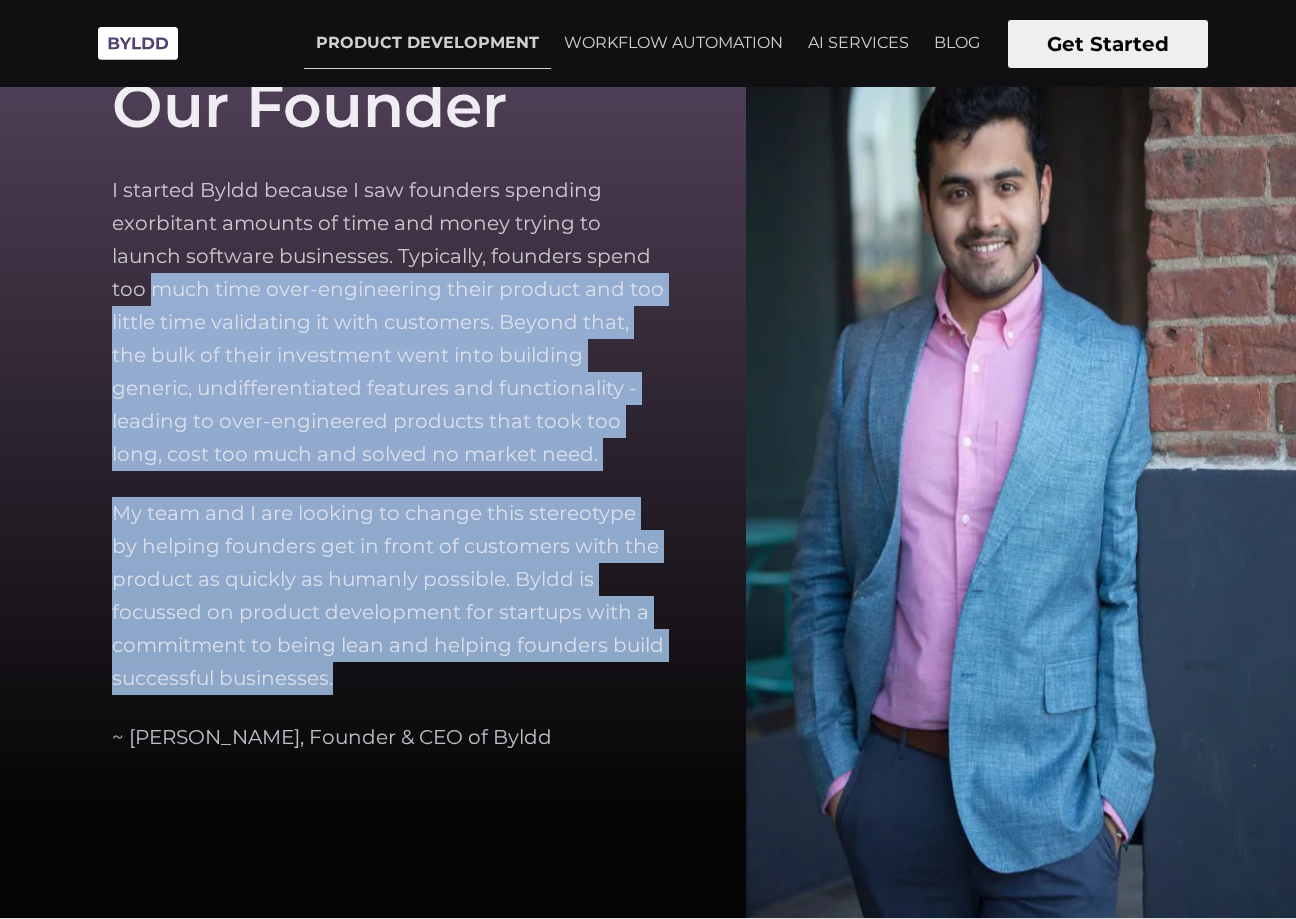 drag, startPoint x: 537, startPoint y: 746, endPoint x: 134, endPoint y: 261, distance: 630.5823 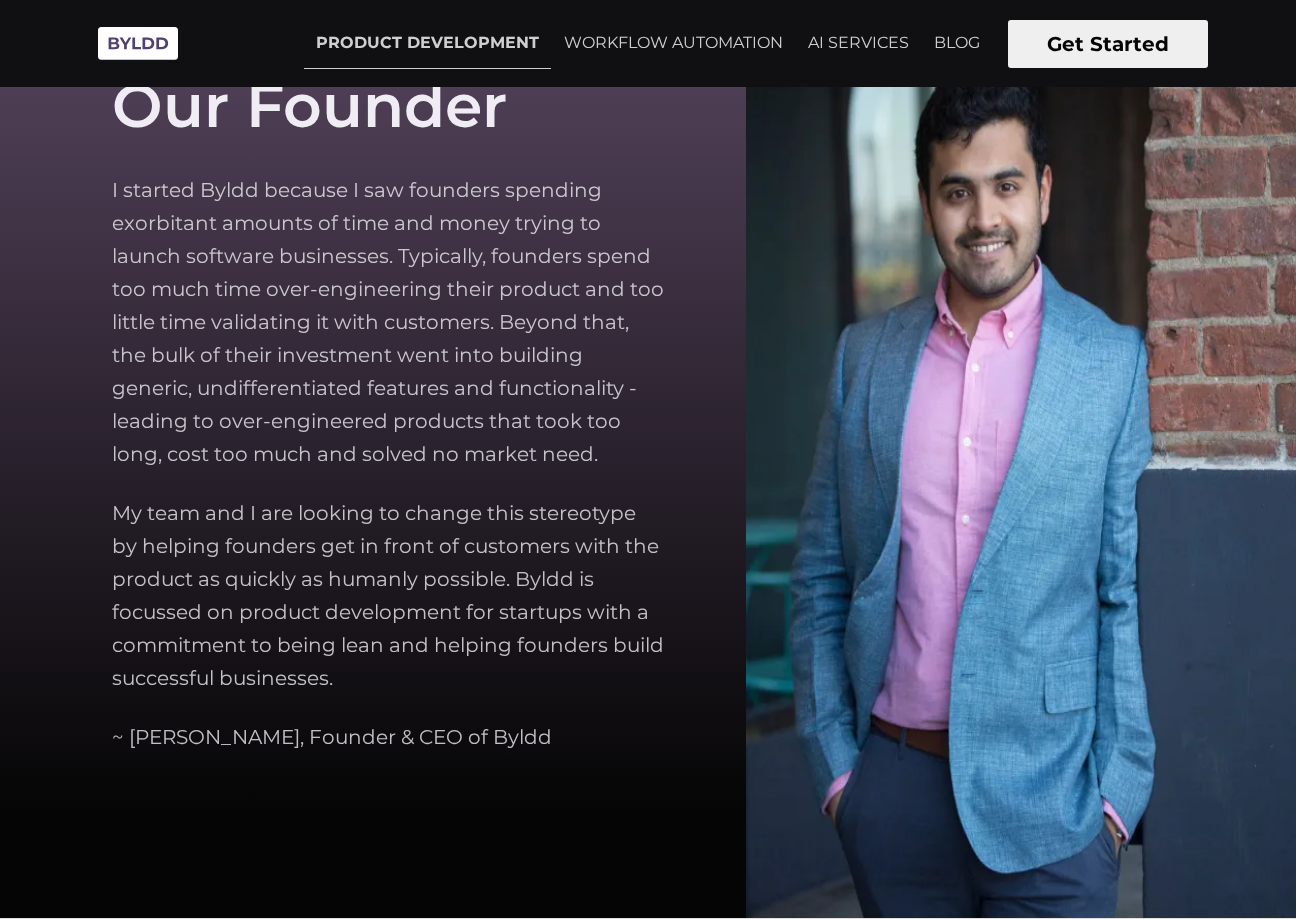 click on "I started Byldd because I saw founders spending exorbitant amounts of time and money trying to launch software businesses. Typically, founders spend too much time over-engineering their product and too little time validating it with customers. Beyond that, the bulk of their investment went into building generic, undifferentiated features and functionality - leading to over-engineered products that took too long, cost too much and solved no market need." at bounding box center [389, 322] 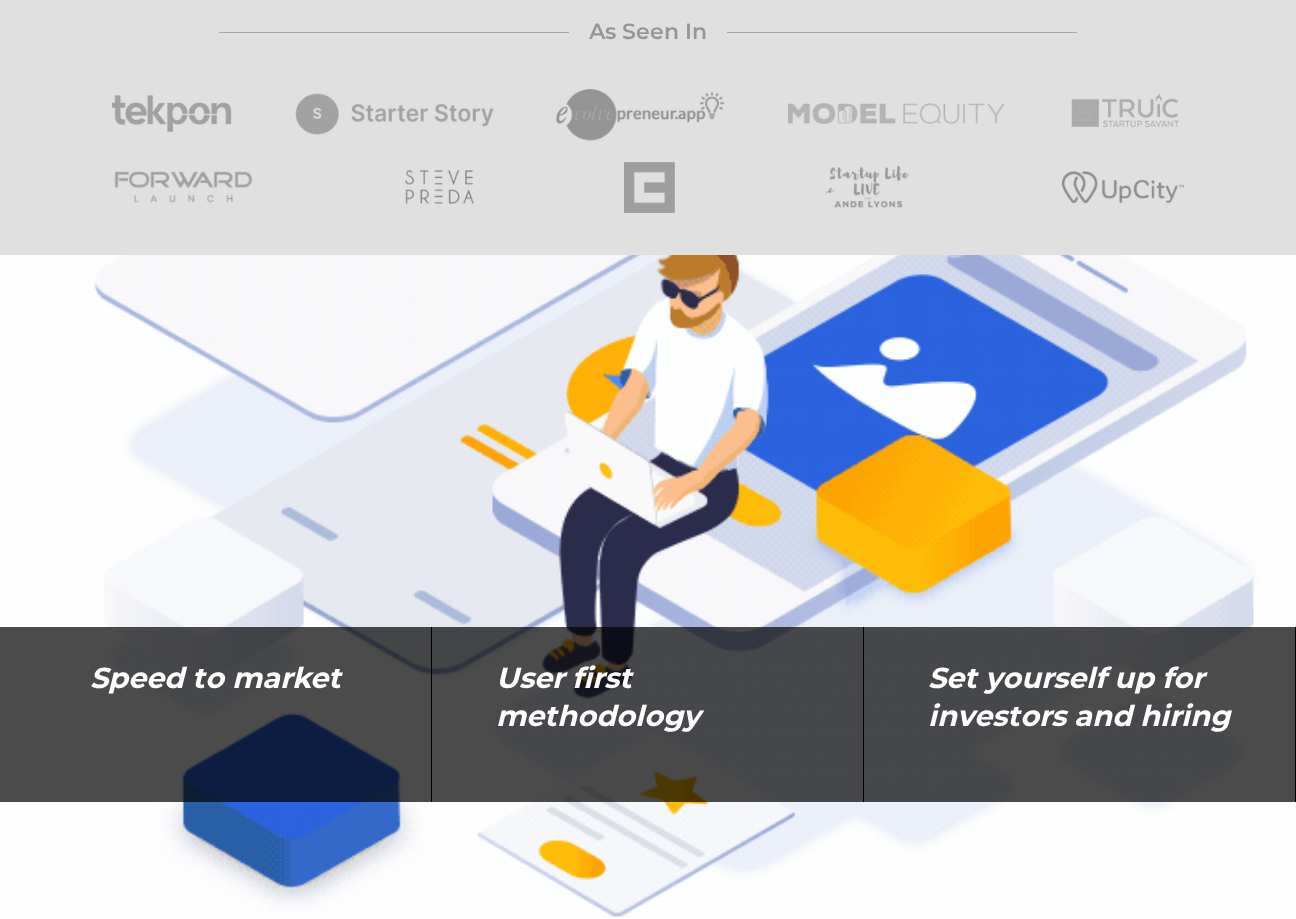 scroll, scrollTop: 12852, scrollLeft: 0, axis: vertical 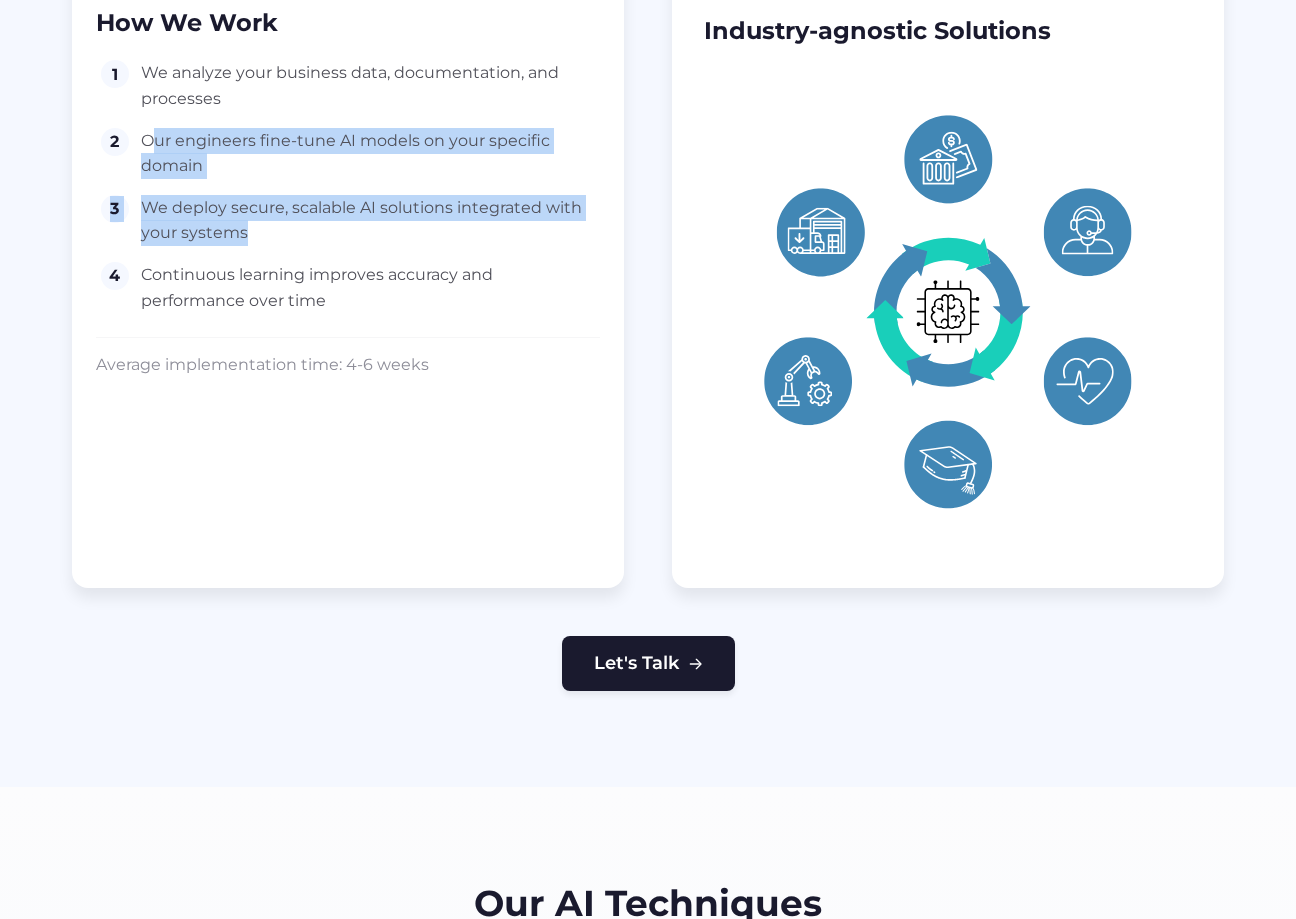 drag, startPoint x: 157, startPoint y: 147, endPoint x: 350, endPoint y: 226, distance: 208.54256 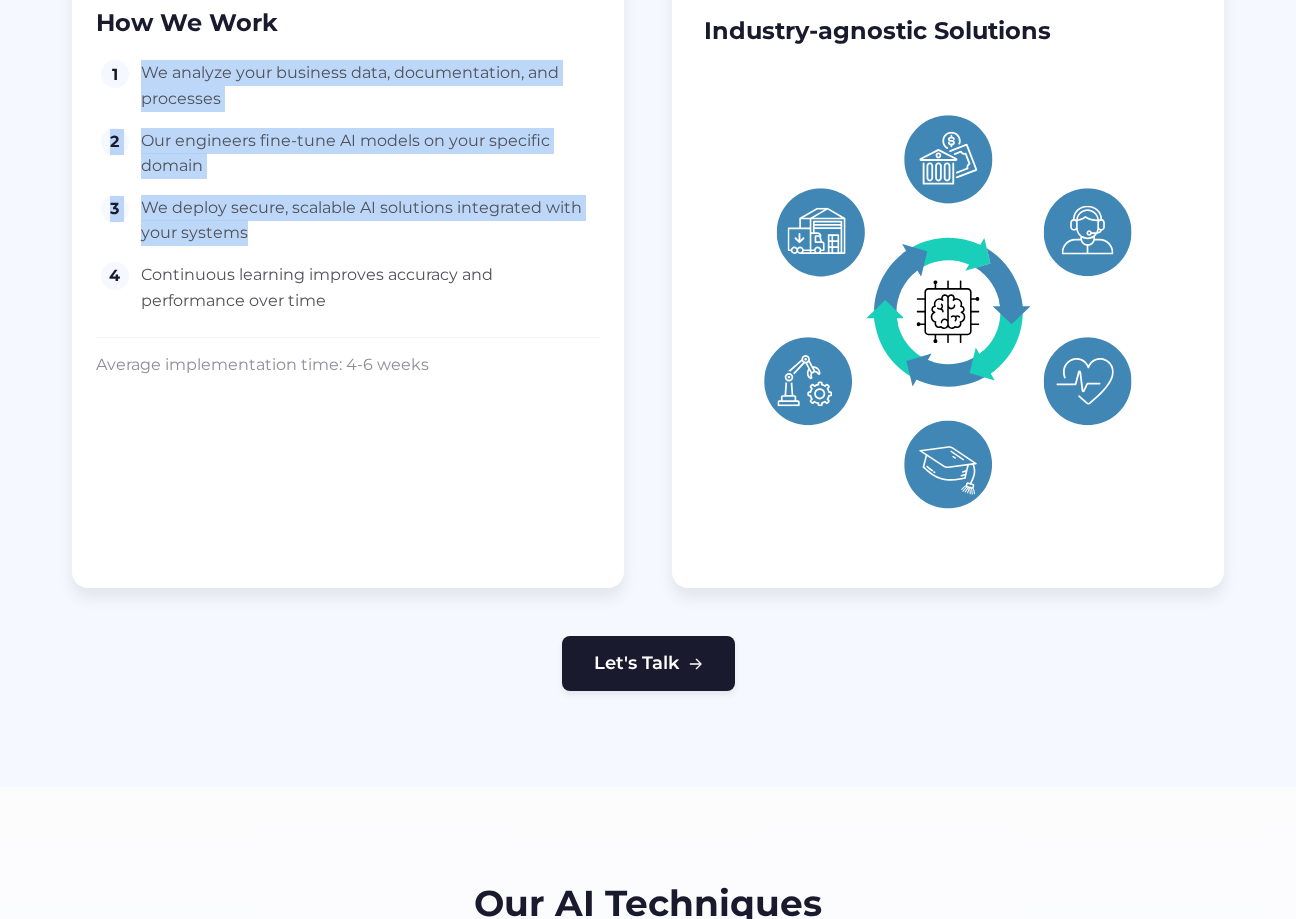 drag, startPoint x: 350, startPoint y: 226, endPoint x: 161, endPoint y: 74, distance: 242.53865 